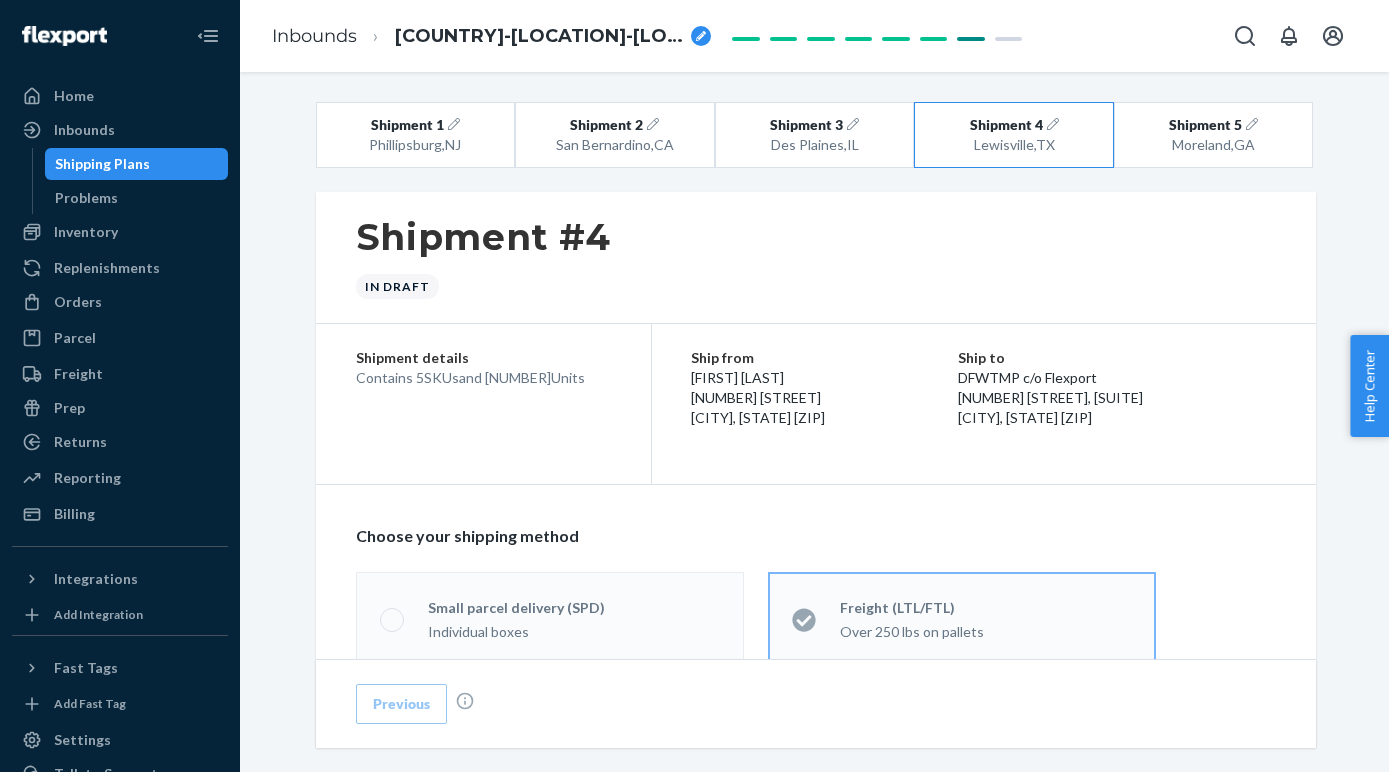 scroll, scrollTop: 0, scrollLeft: 0, axis: both 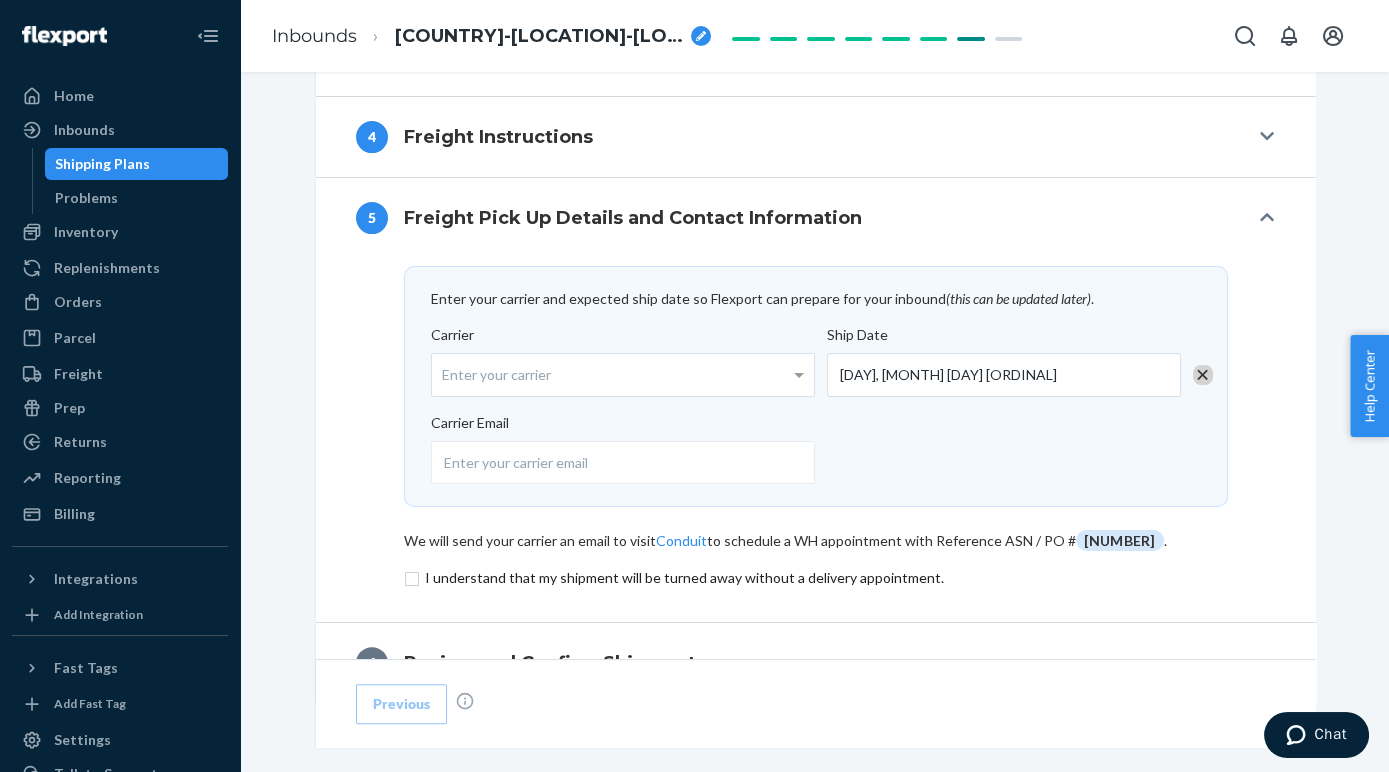 click on "Carrier Email" at bounding box center (810, 448) 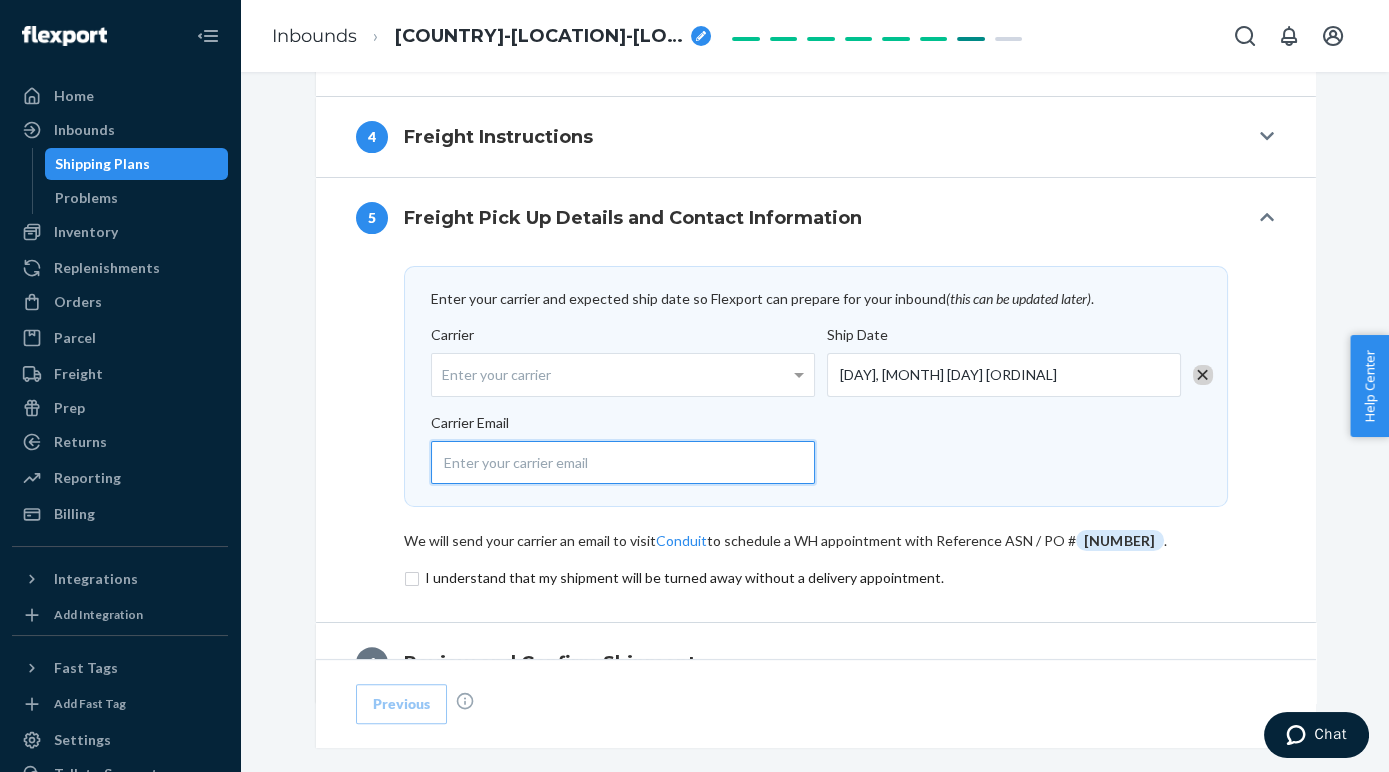 click at bounding box center (623, 462) 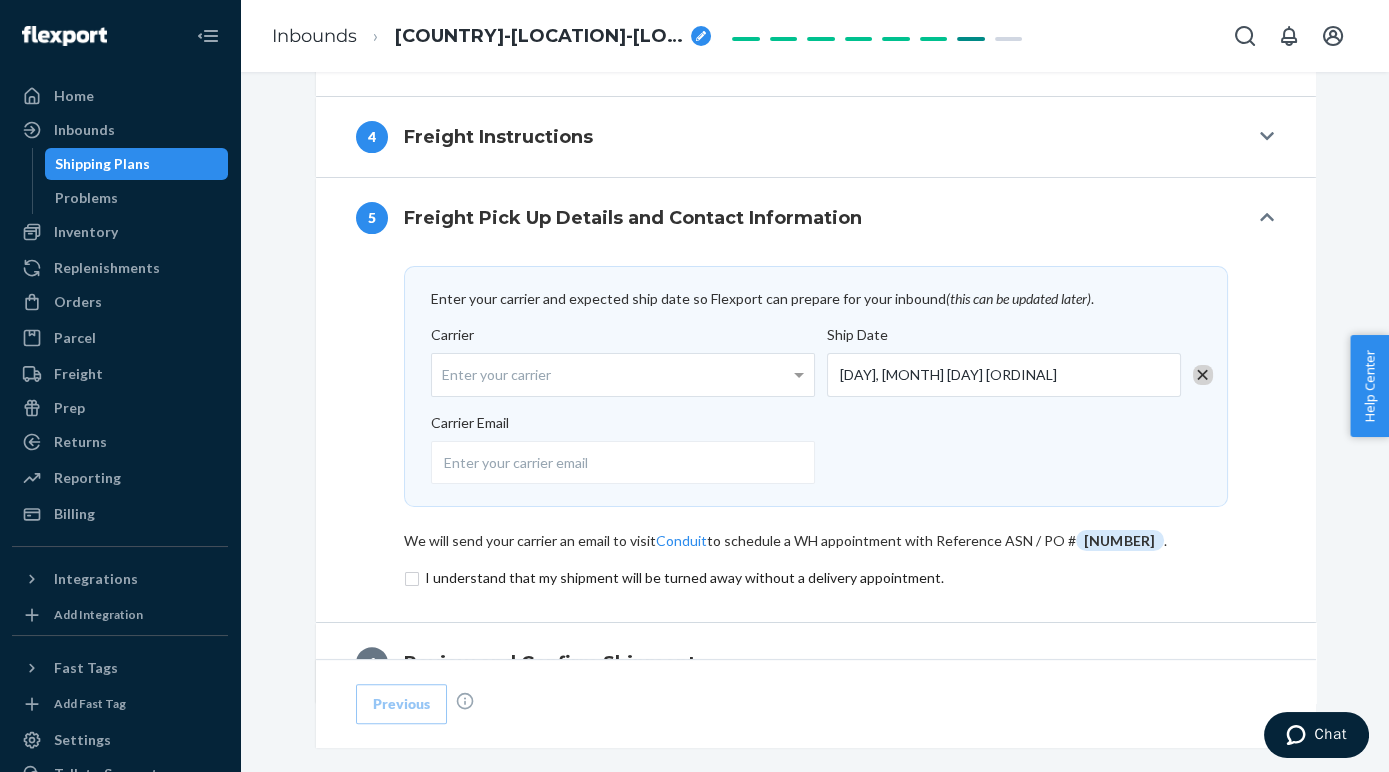 click on "Enter your carrier" at bounding box center [623, 375] 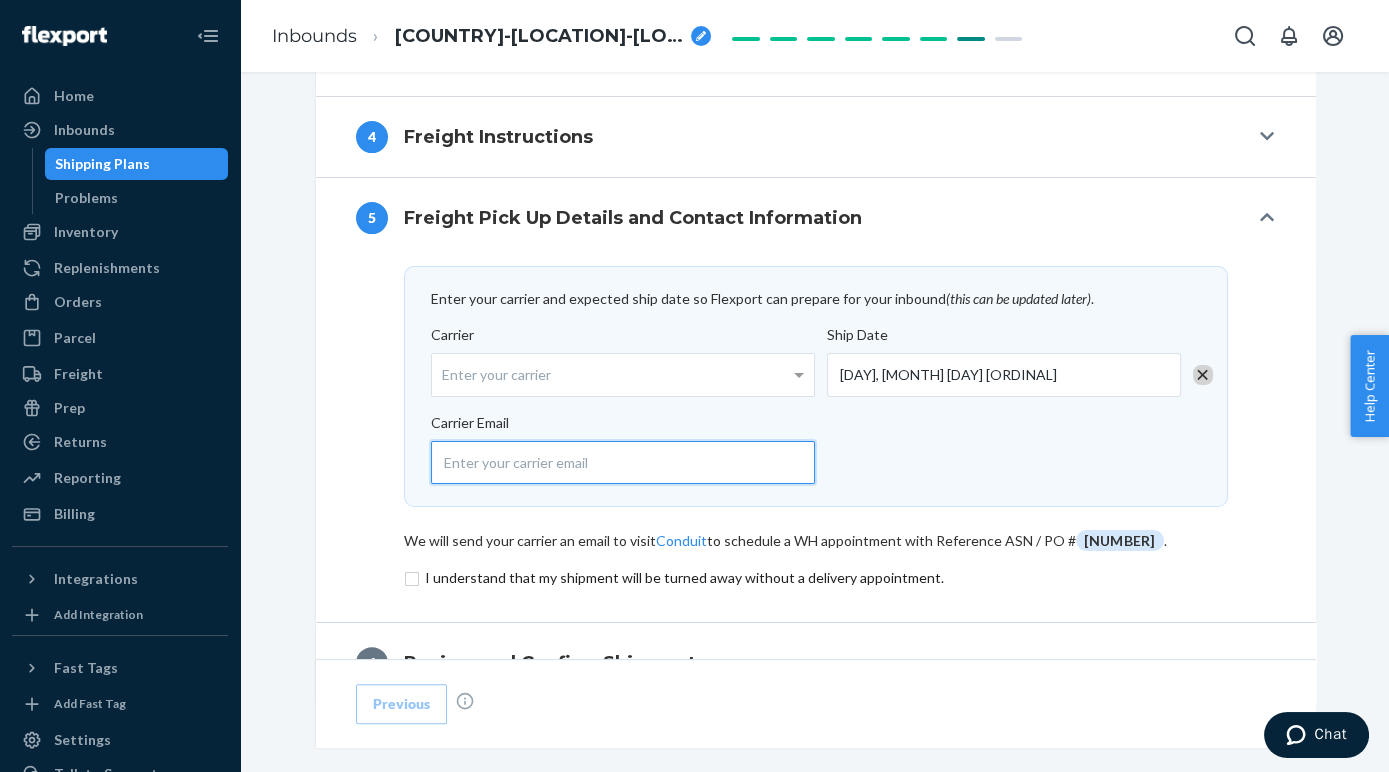 click at bounding box center [623, 462] 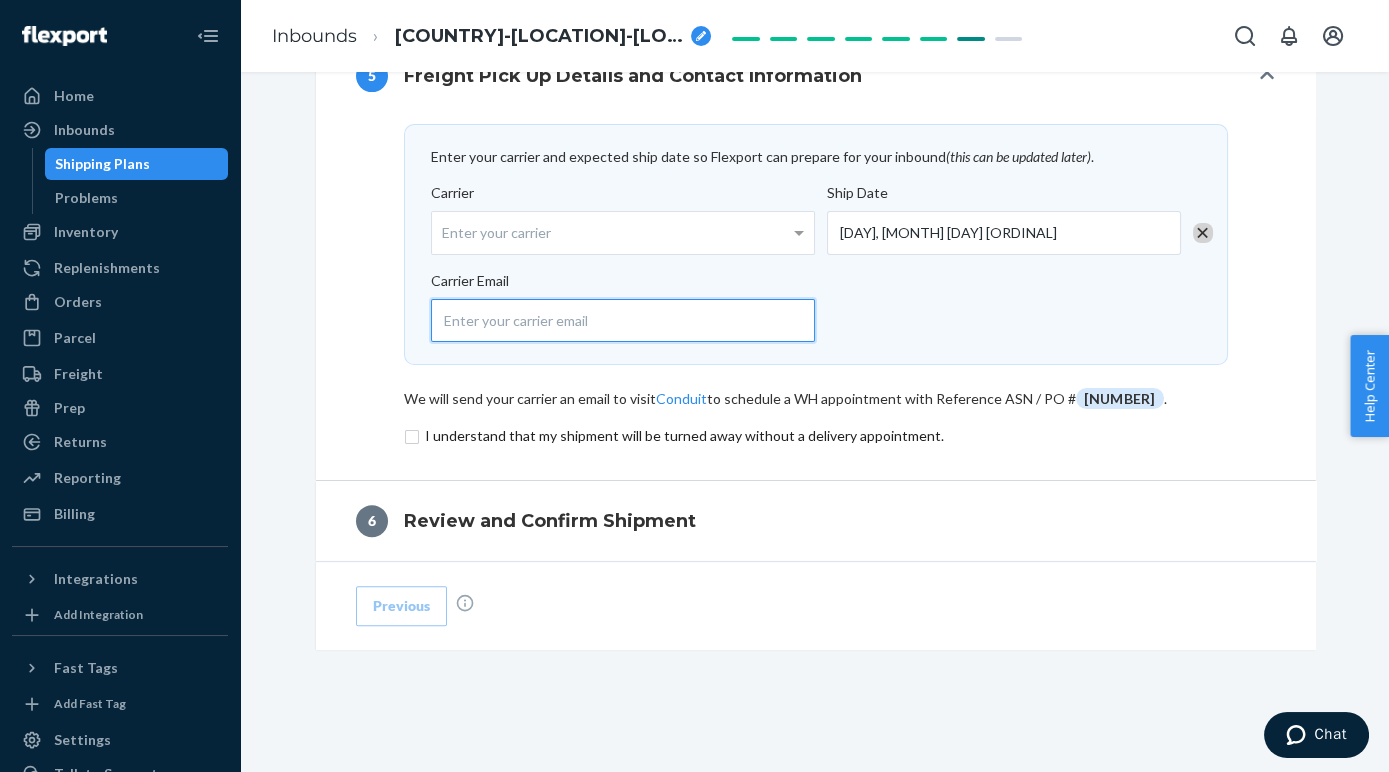 scroll, scrollTop: 1192, scrollLeft: 0, axis: vertical 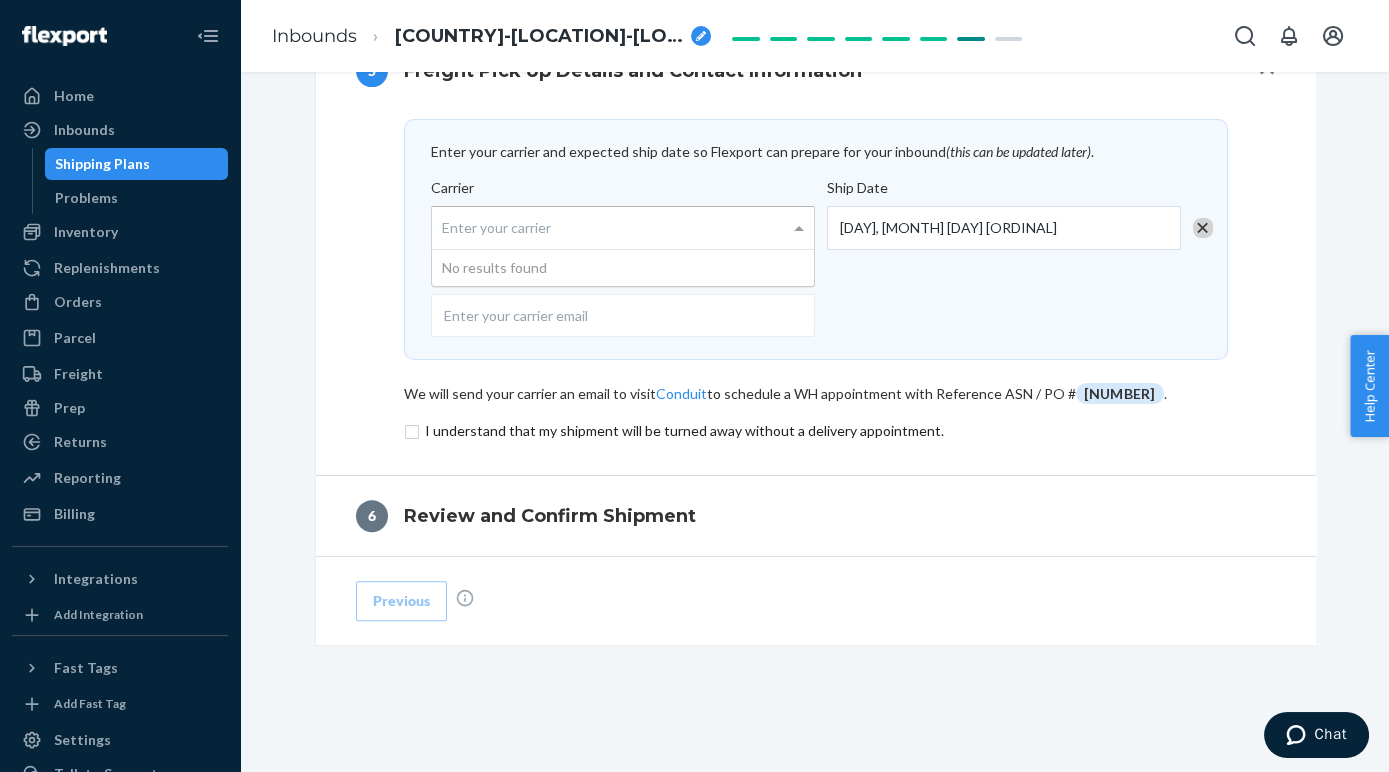 click on "Enter your carrier" at bounding box center [623, 228] 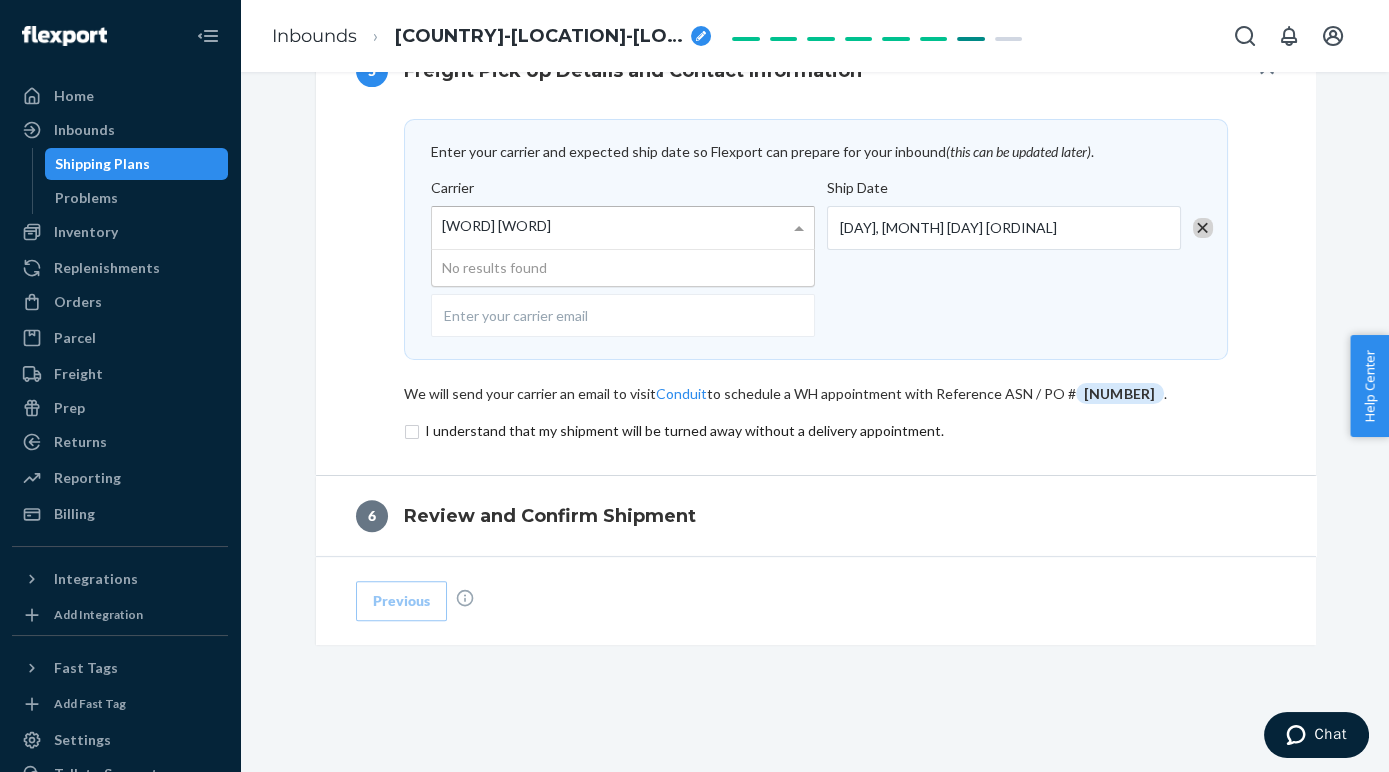 click on "[WORD] [WORD]" at bounding box center [499, 227] 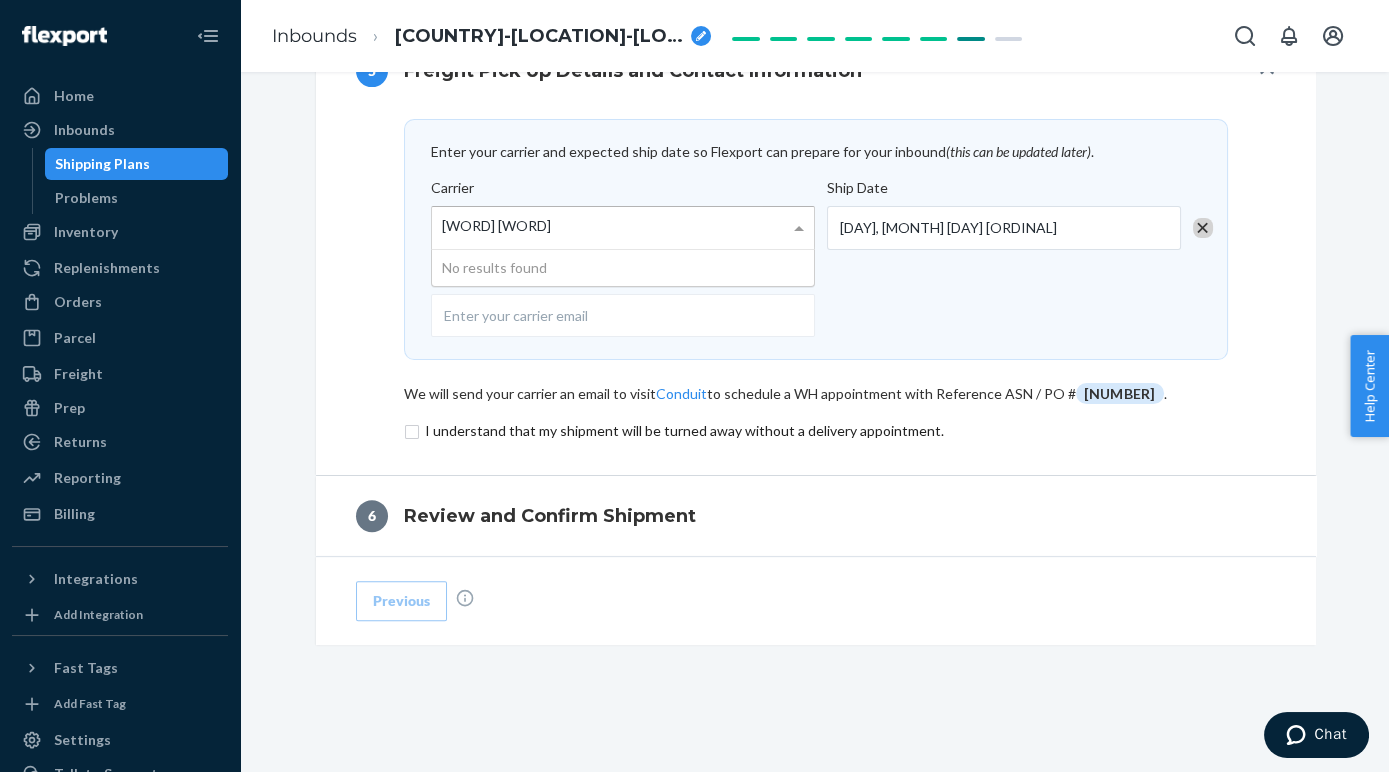 click on "[WORD] [WORD] [WORD] [WORD]" at bounding box center (610, 228) 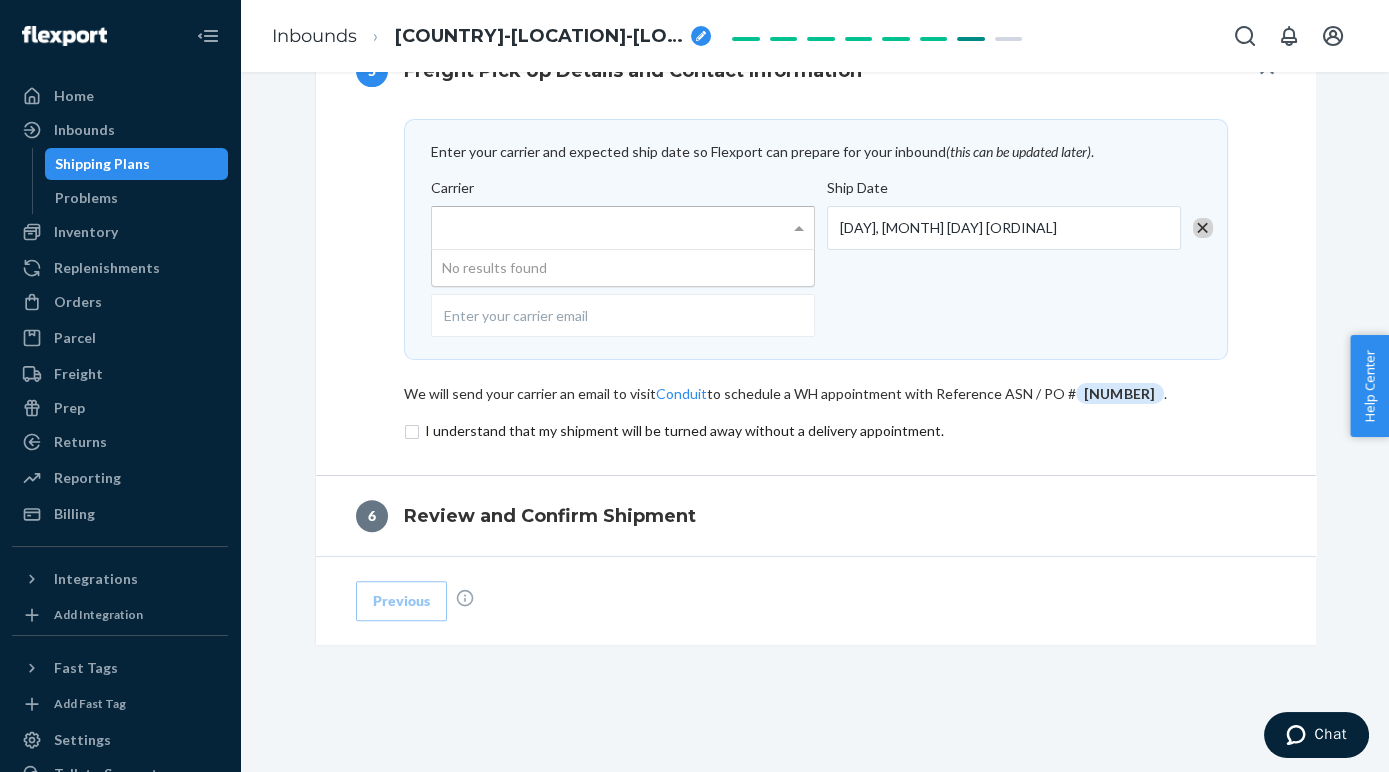 click on "Carrier Email" at bounding box center (810, 301) 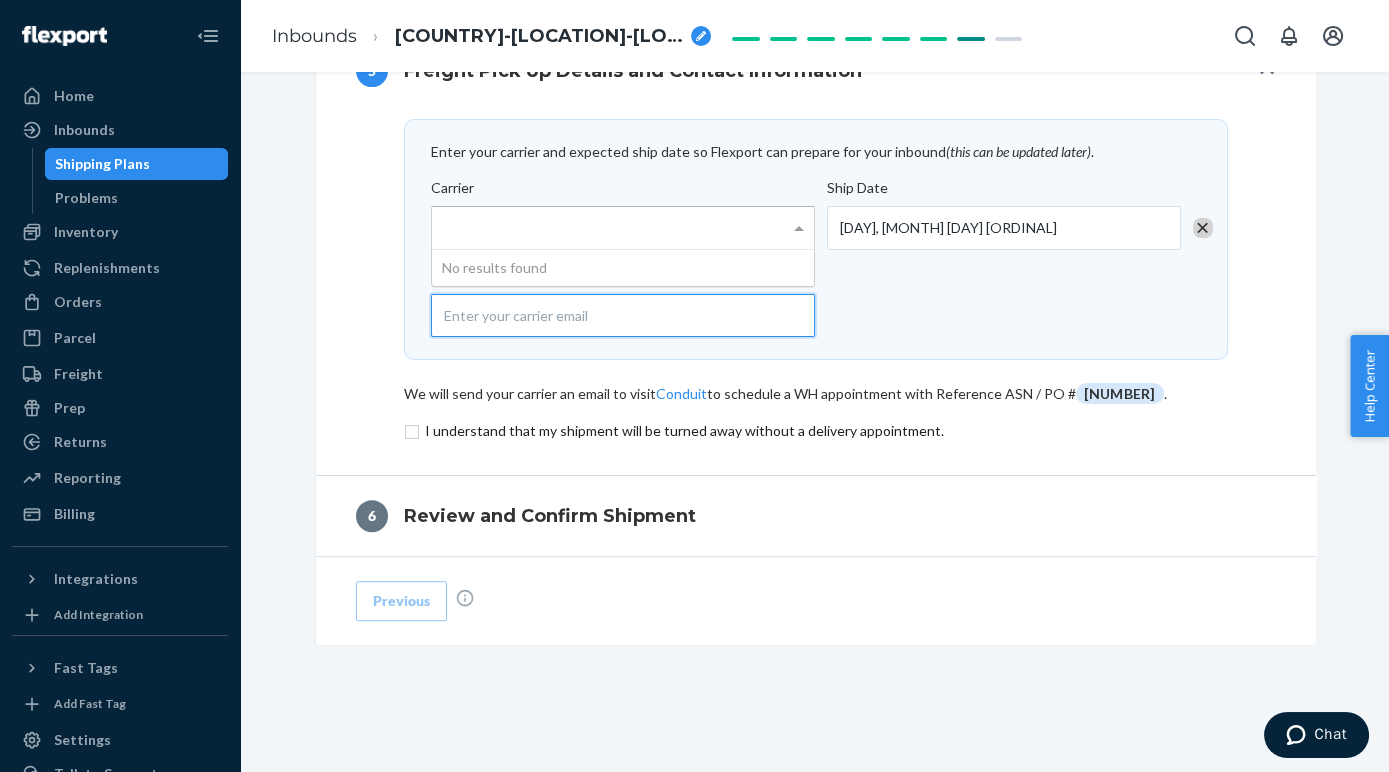 click at bounding box center [623, 315] 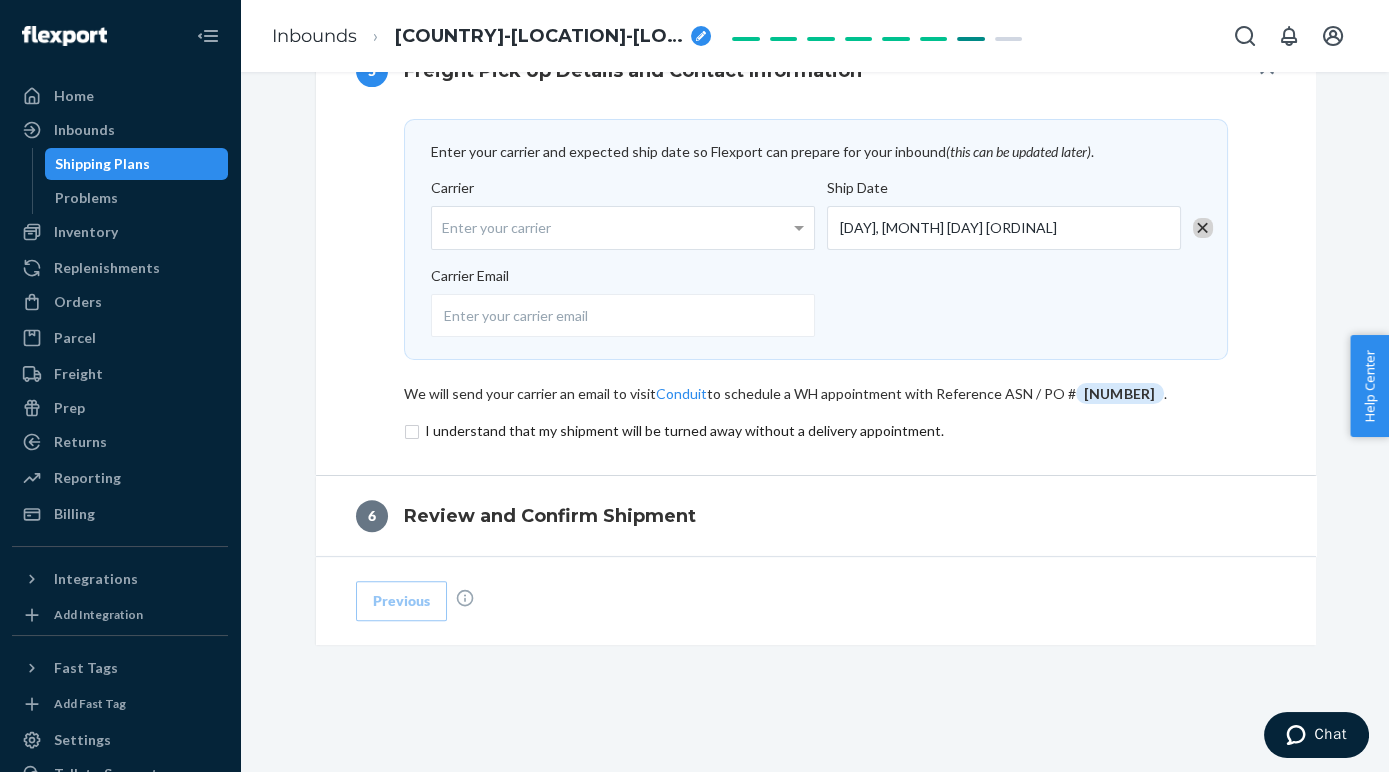 click on "Enter your carrier" at bounding box center (623, 228) 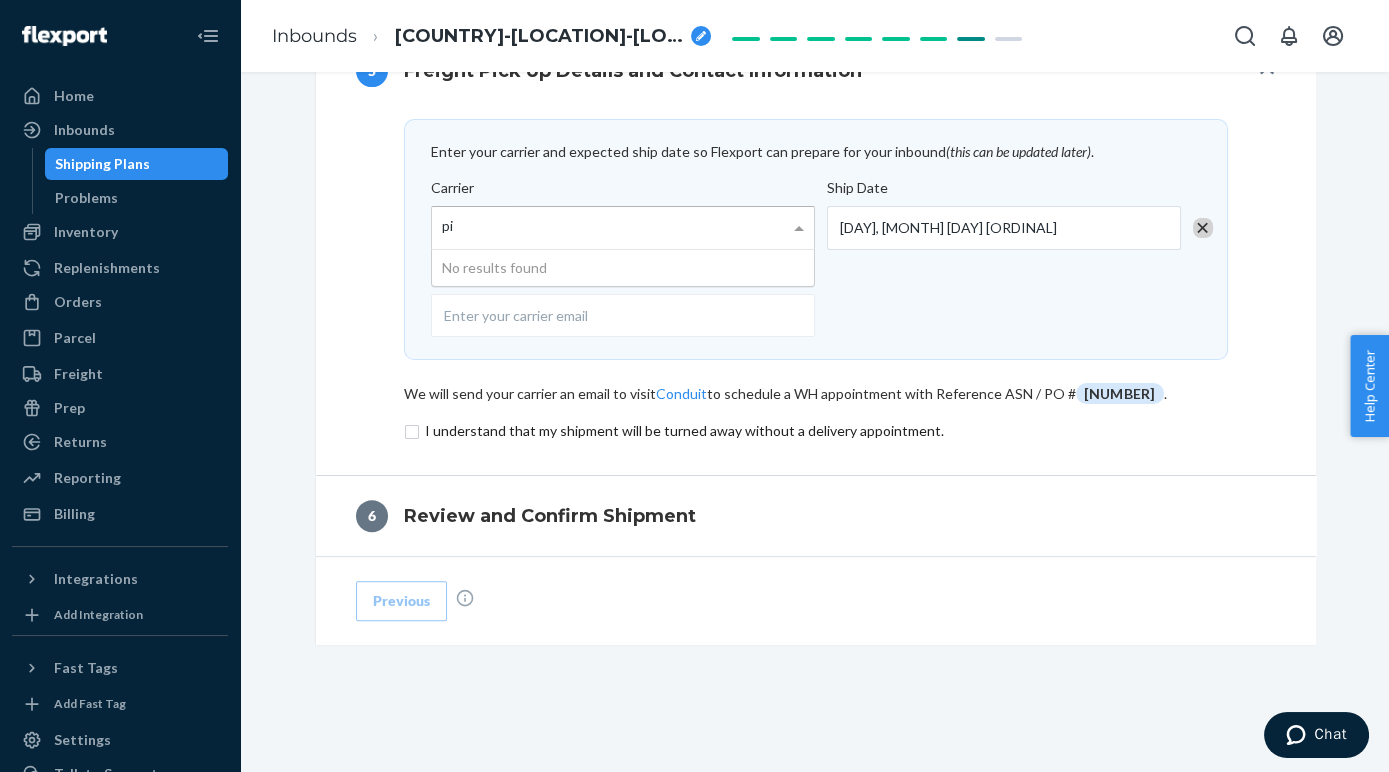type on "p" 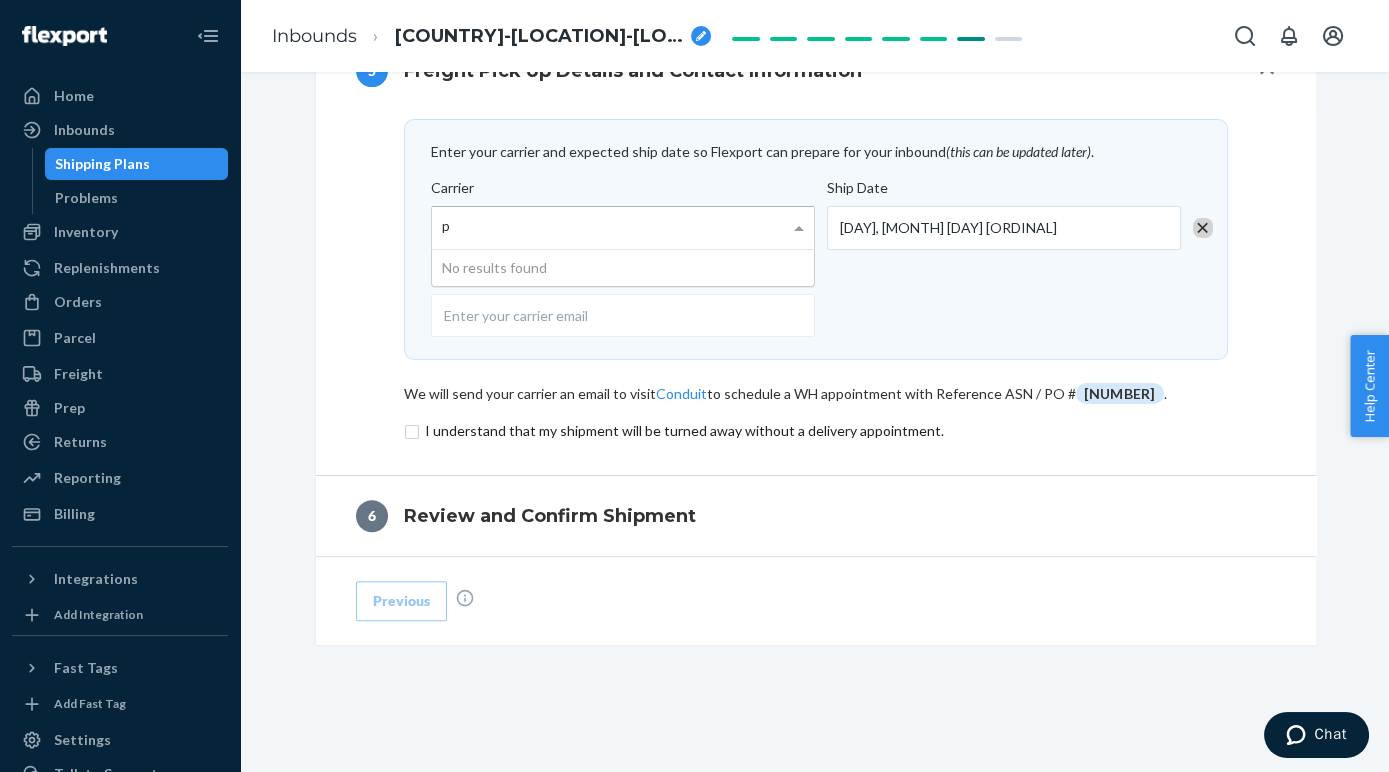 type 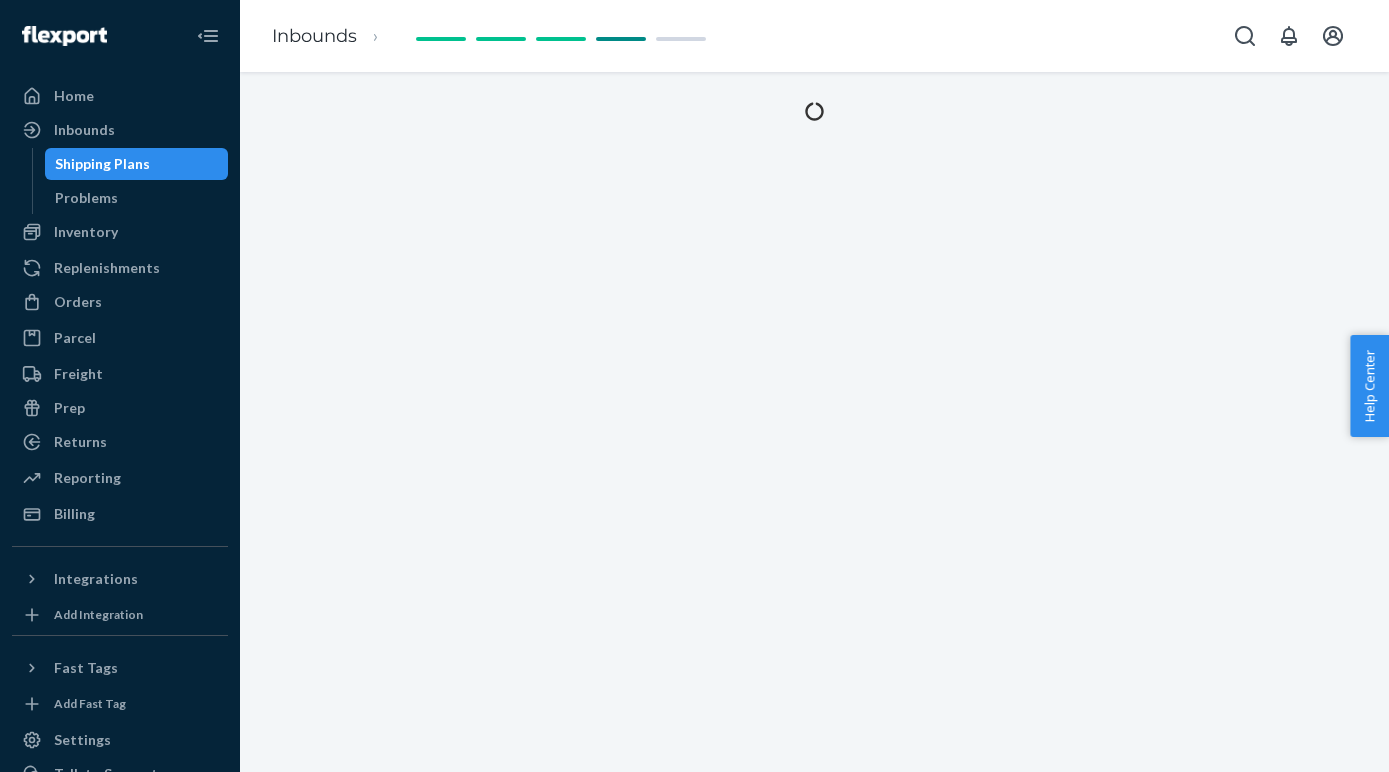 scroll, scrollTop: 0, scrollLeft: 0, axis: both 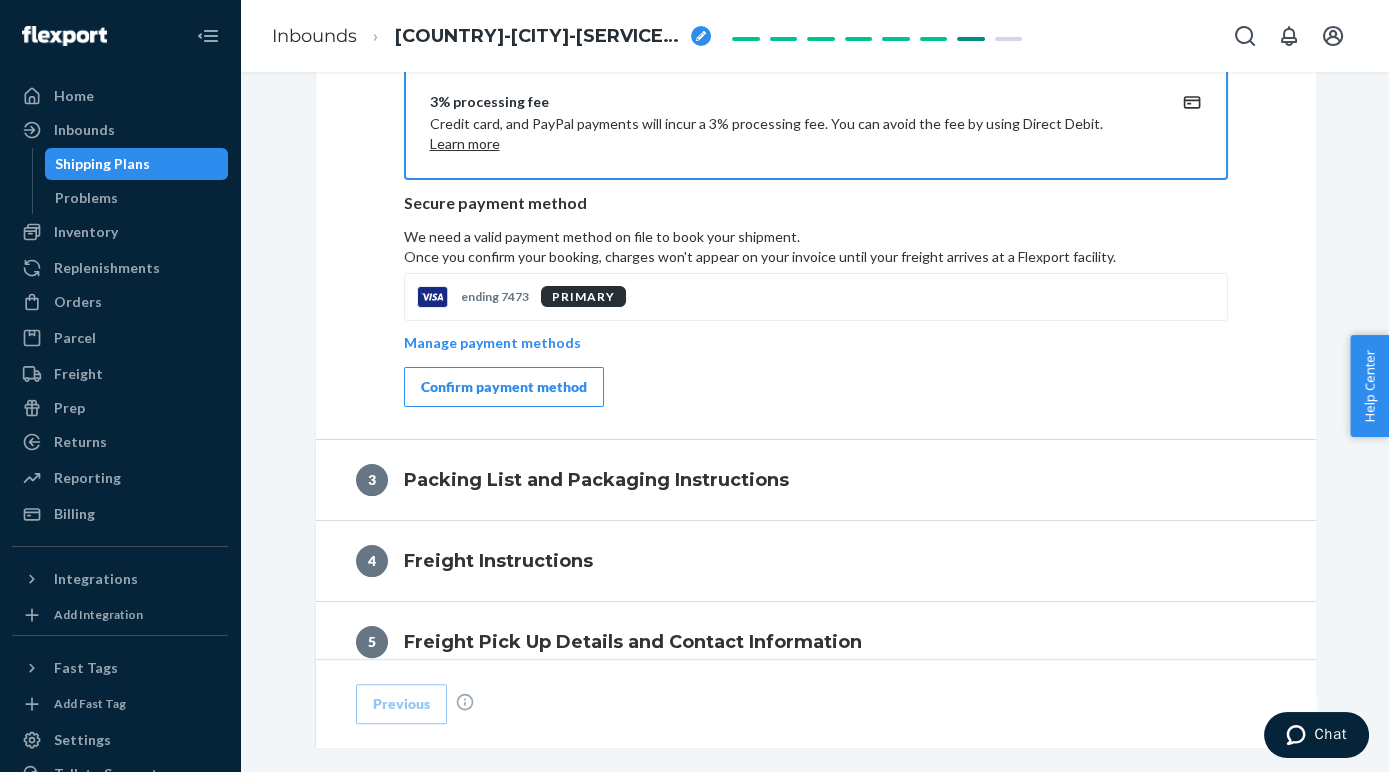 click on "Confirm payment method" at bounding box center (504, 387) 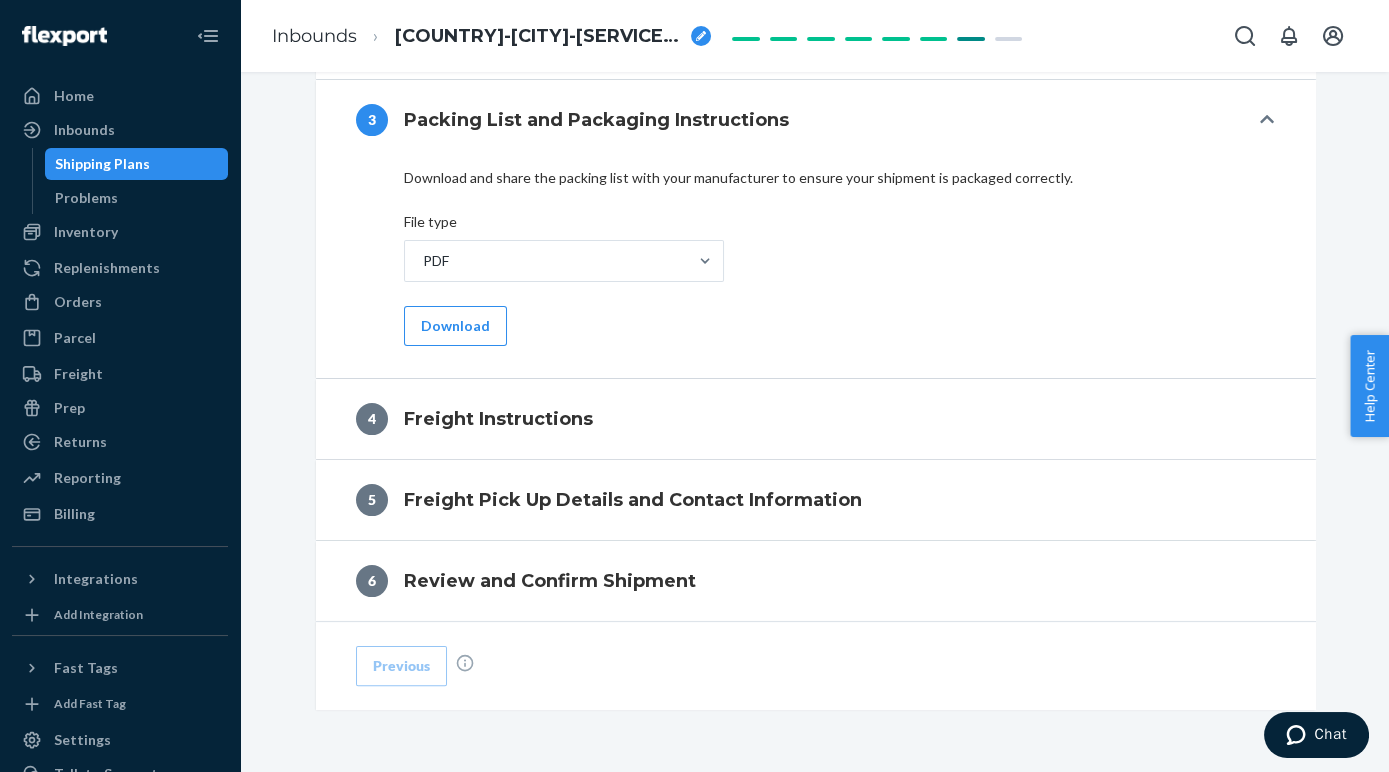 scroll, scrollTop: 947, scrollLeft: 0, axis: vertical 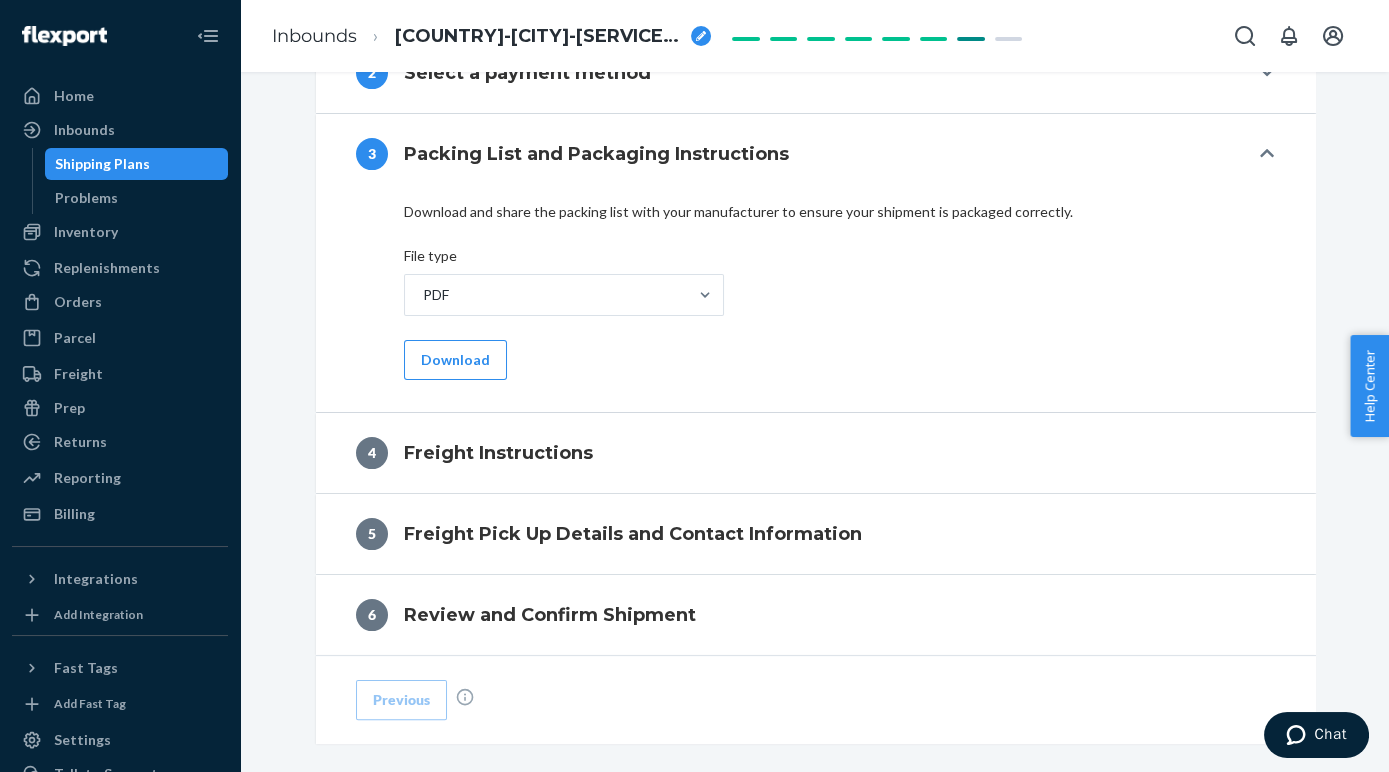 click on "PDF" at bounding box center (816, 307) 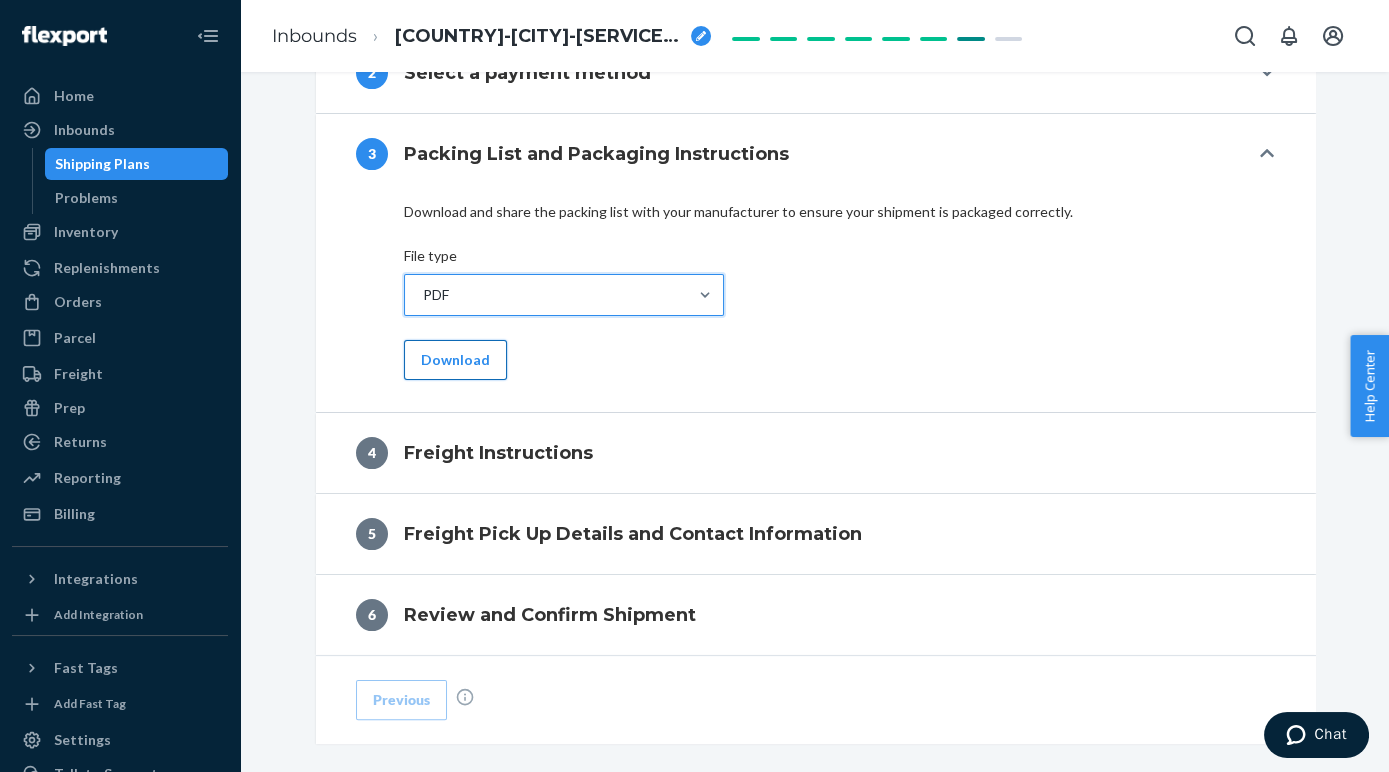 click on "Download" at bounding box center [455, 360] 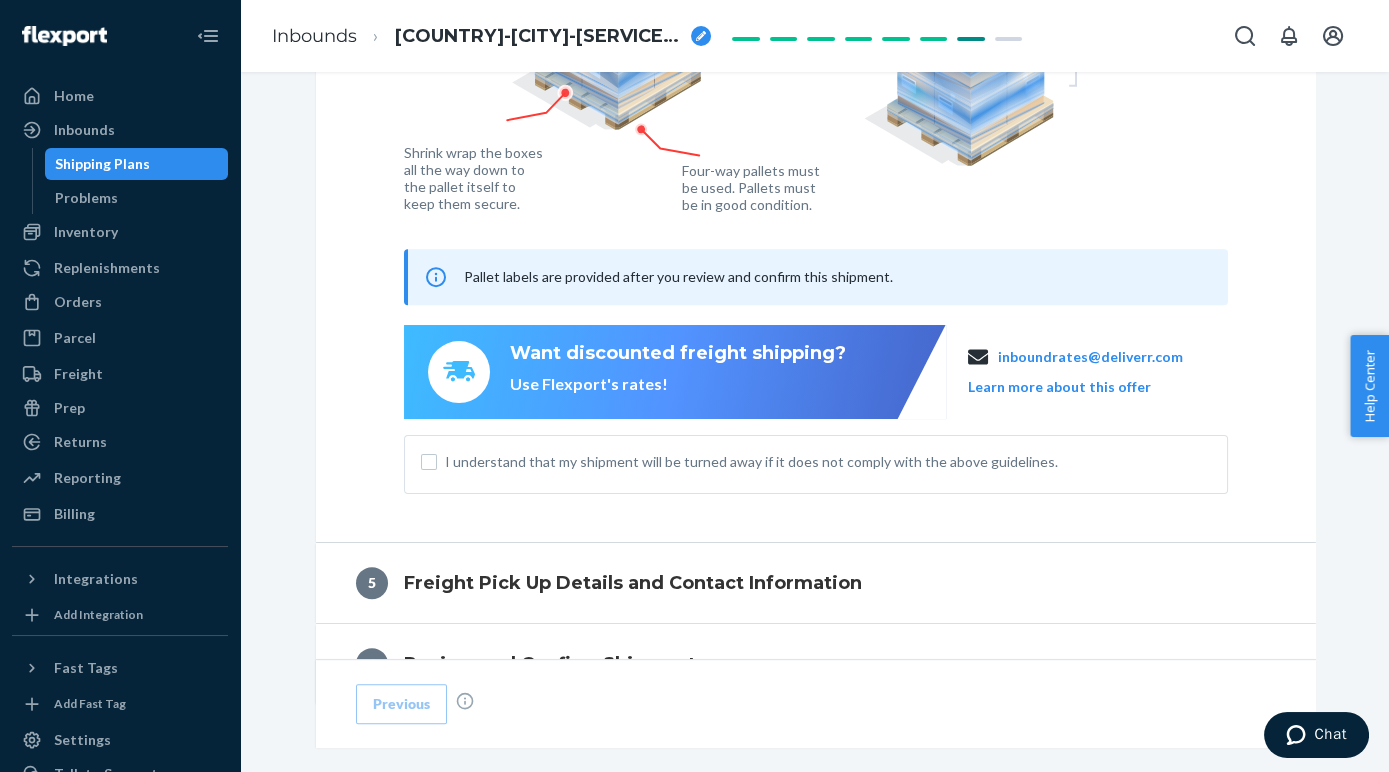 scroll, scrollTop: 1446, scrollLeft: 0, axis: vertical 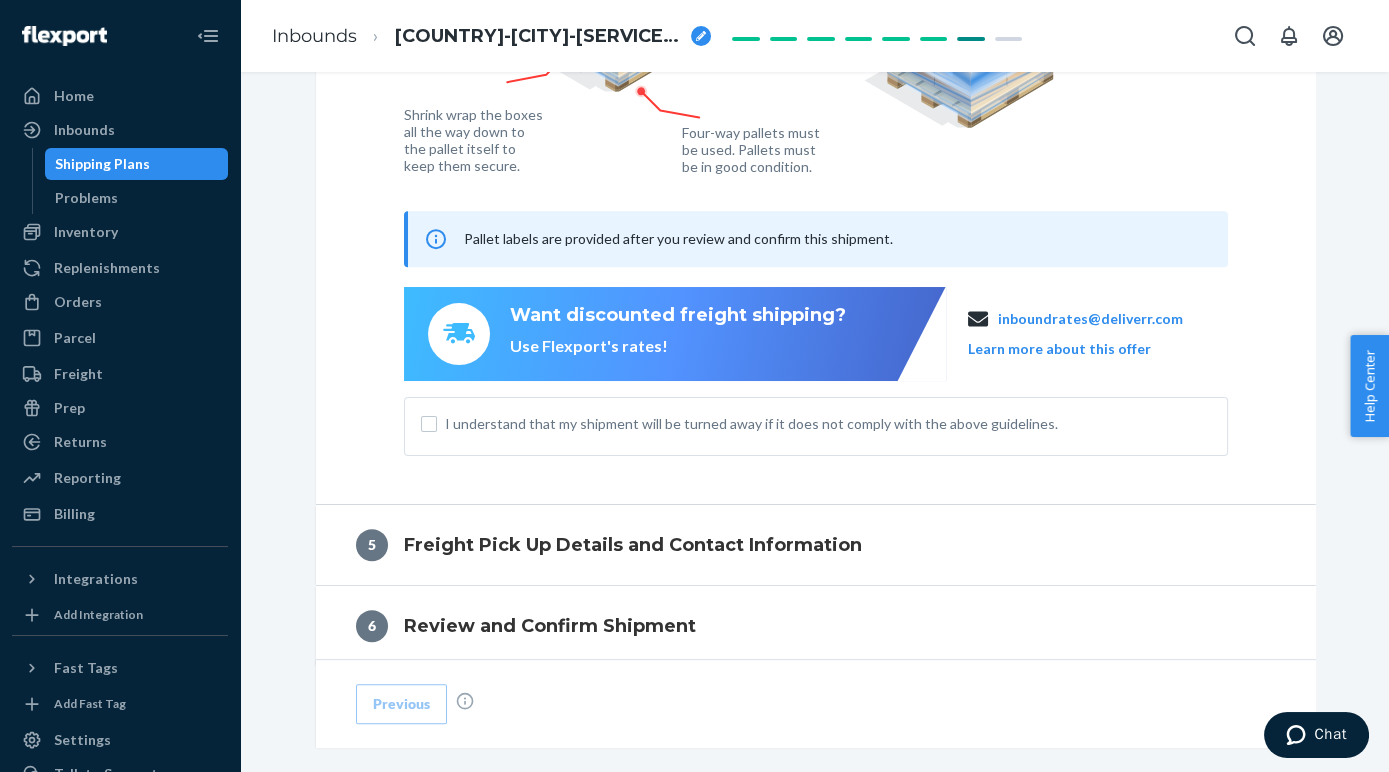 click on "I understand that my shipment will be turned away if it does not comply with the above guidelines." at bounding box center [816, 424] 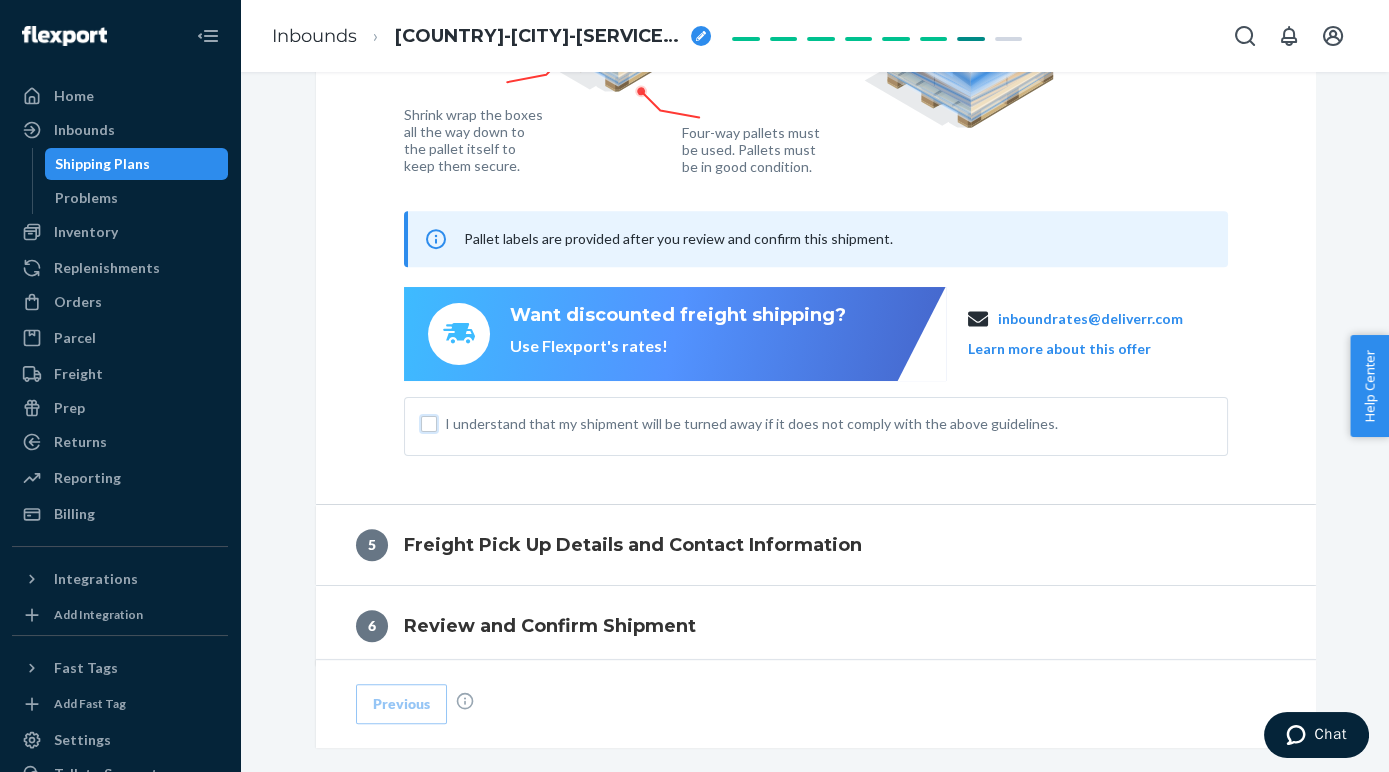click on "I understand that my shipment will be turned away if it does not comply with the above guidelines." at bounding box center [429, 424] 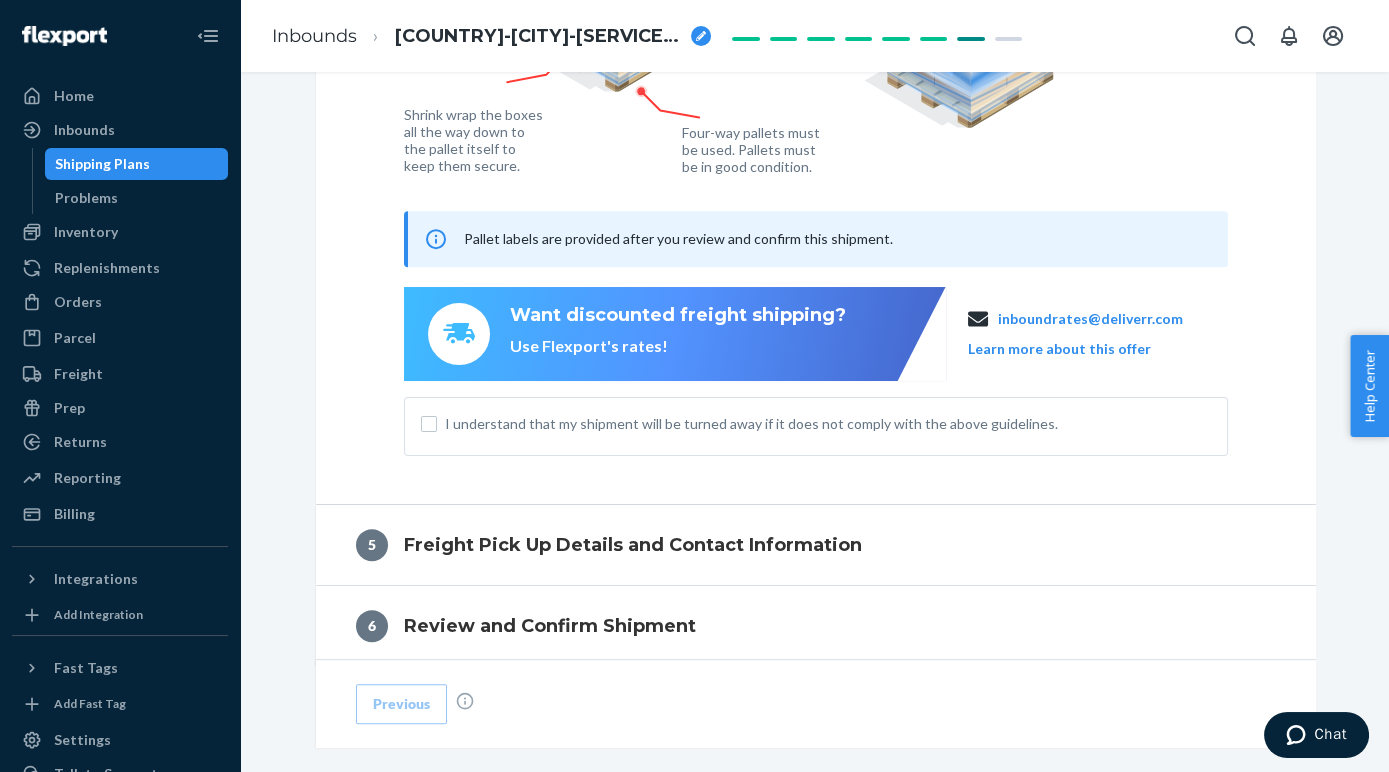 scroll, scrollTop: 1192, scrollLeft: 0, axis: vertical 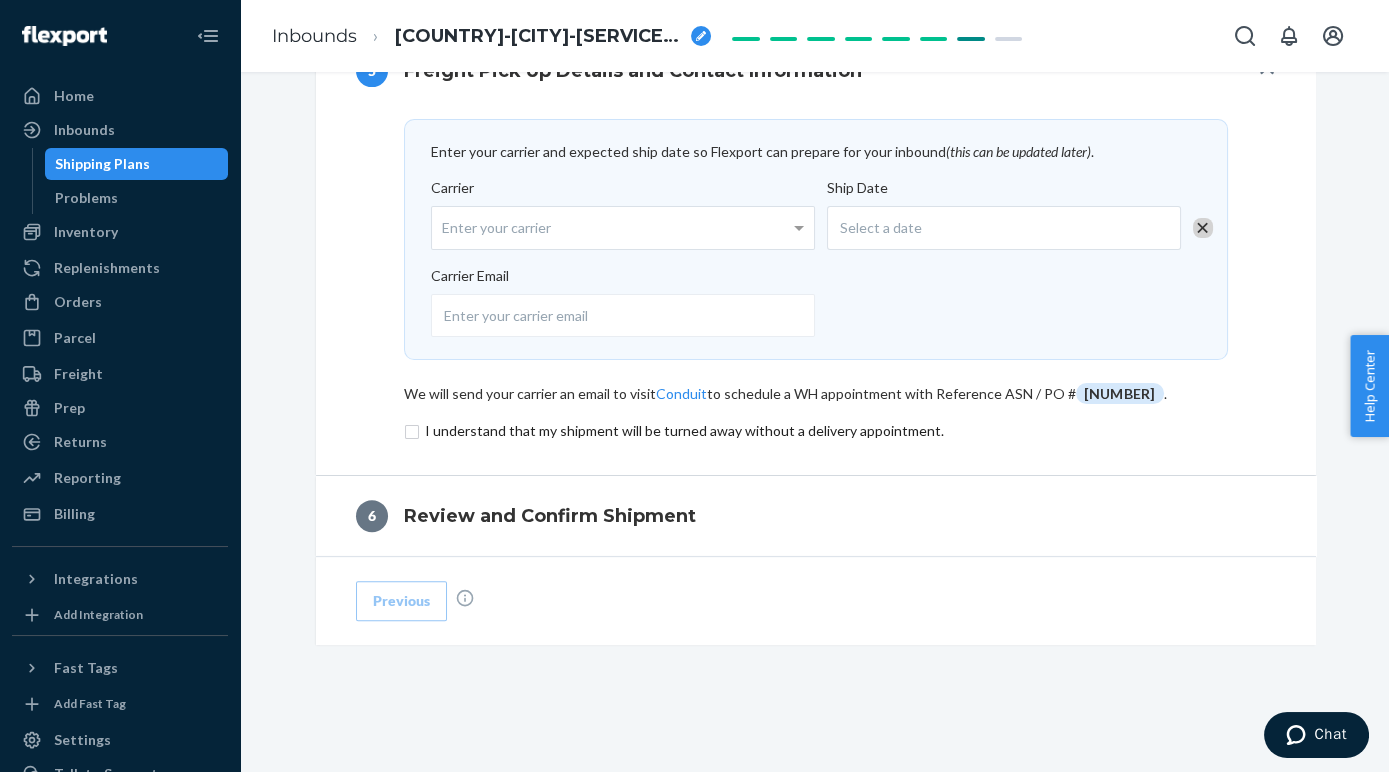 click on "Enter your carrier" at bounding box center [623, 228] 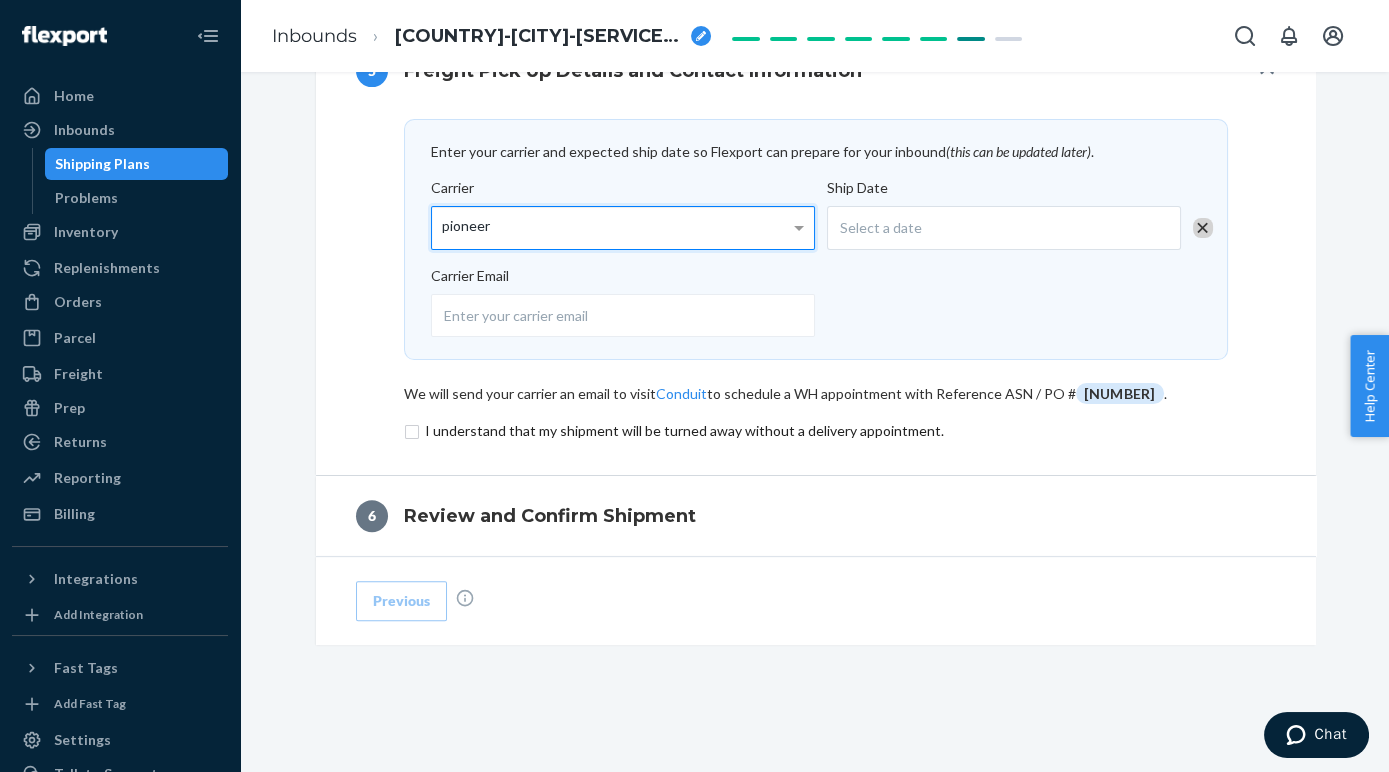 click on "pioneer pioneer" at bounding box center [610, 228] 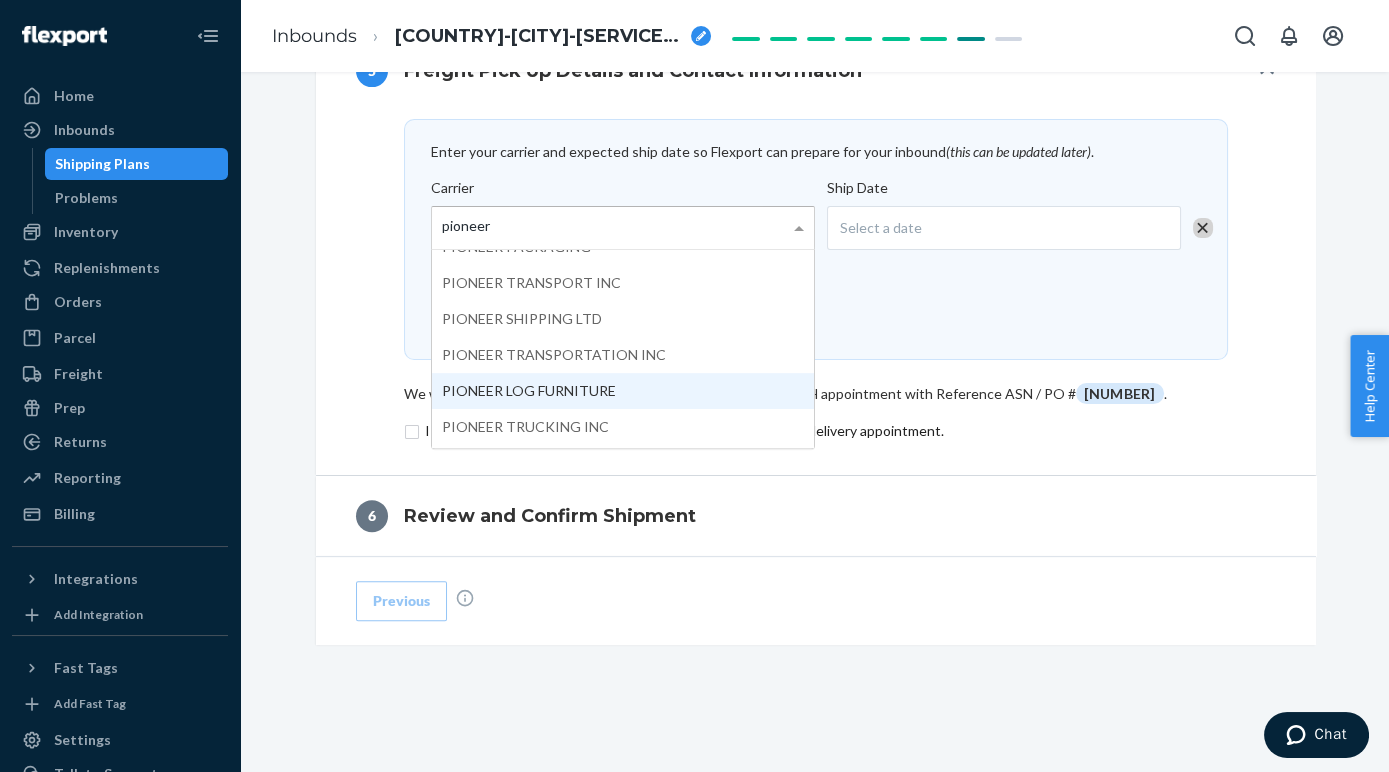 scroll, scrollTop: 0, scrollLeft: 0, axis: both 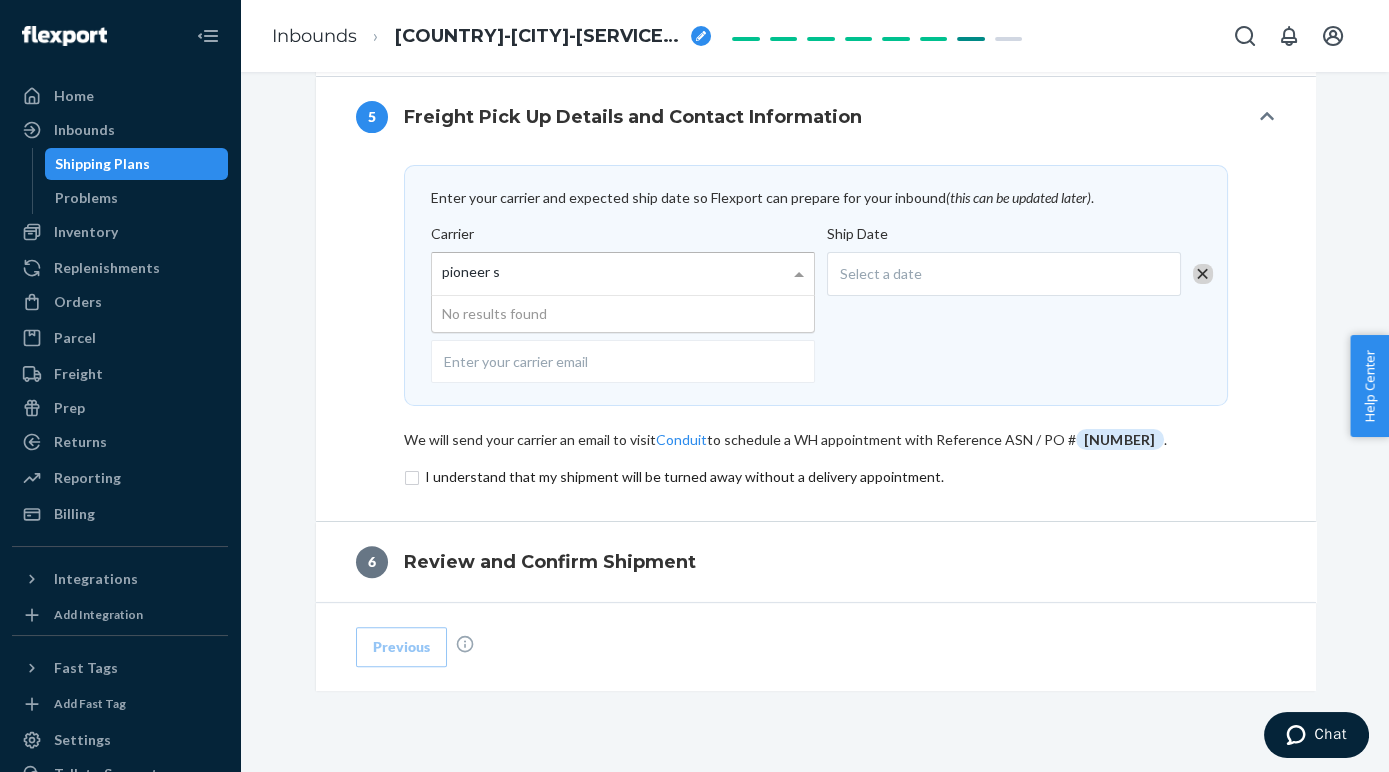 type on "pioneer" 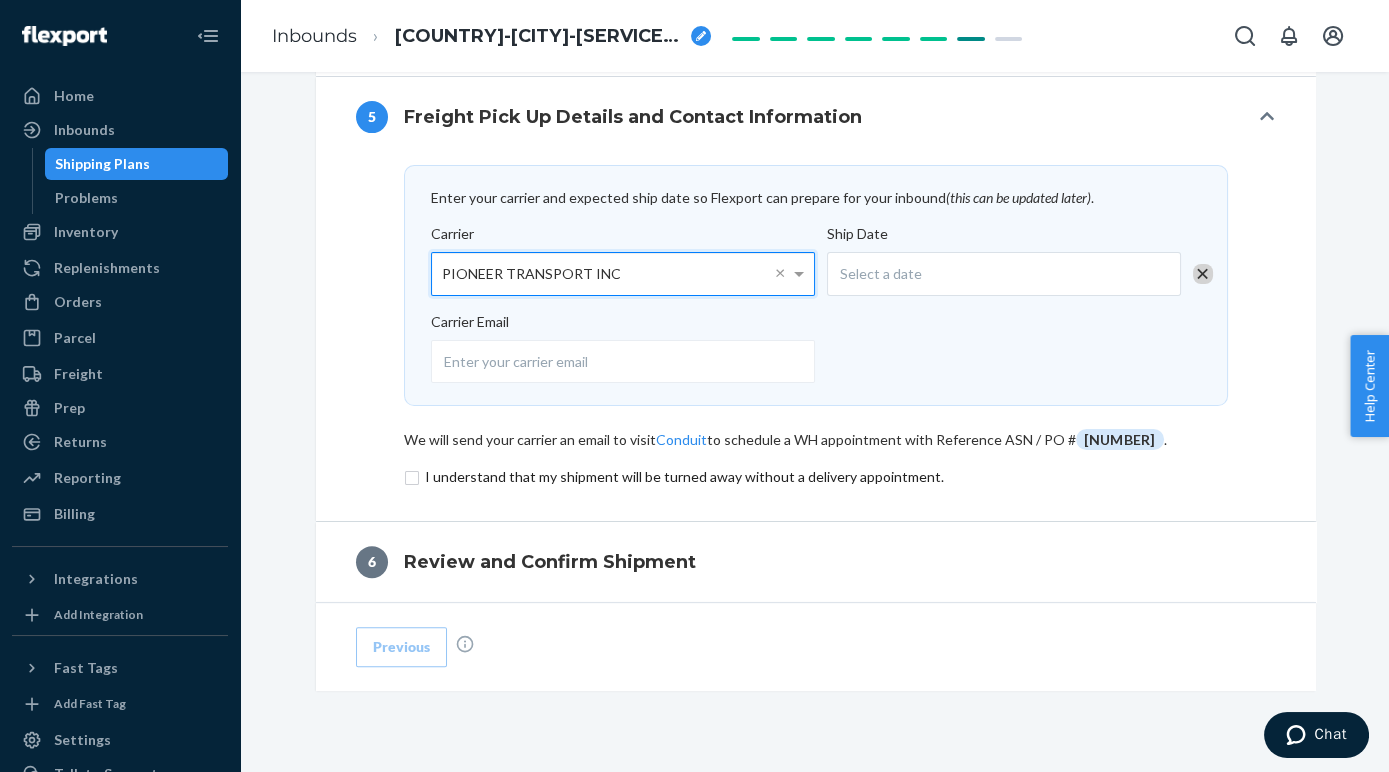 click at bounding box center [810, 357] 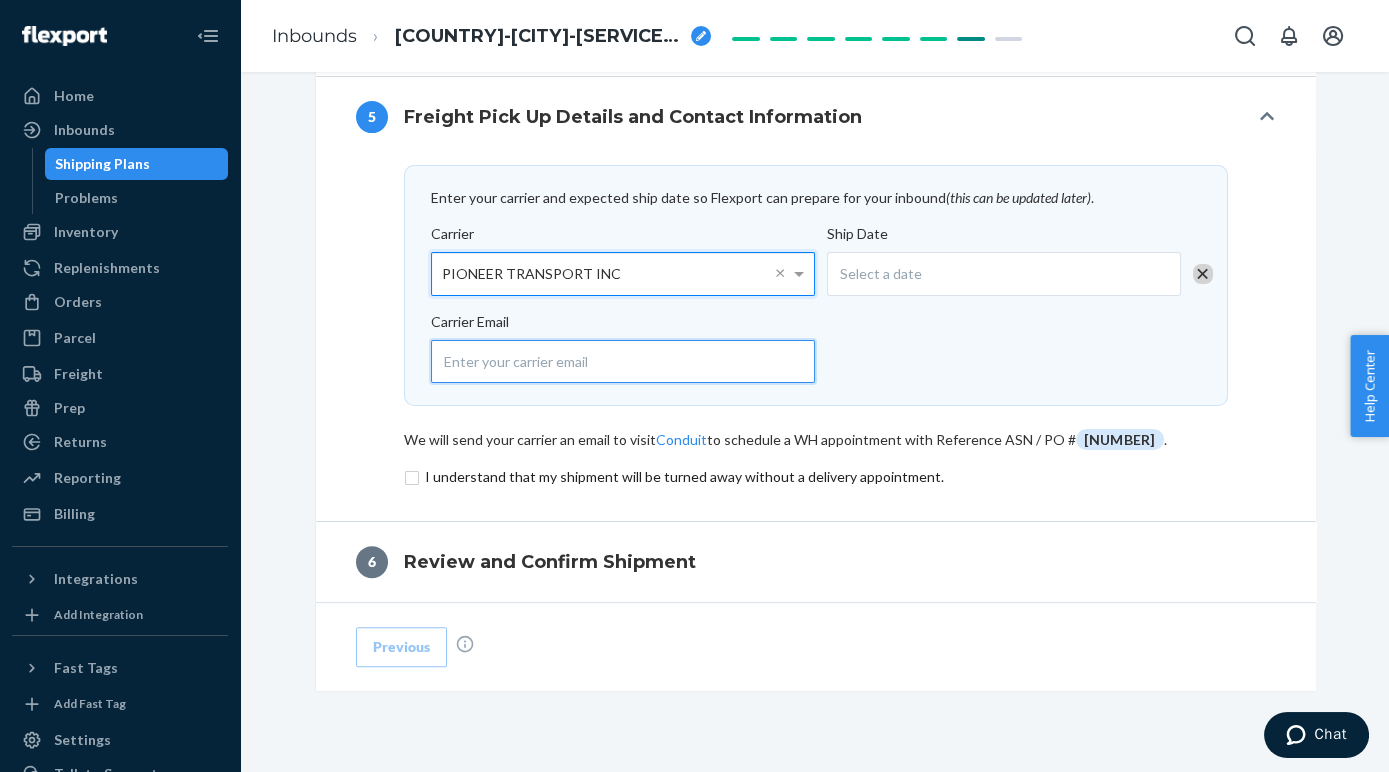 click at bounding box center (623, 361) 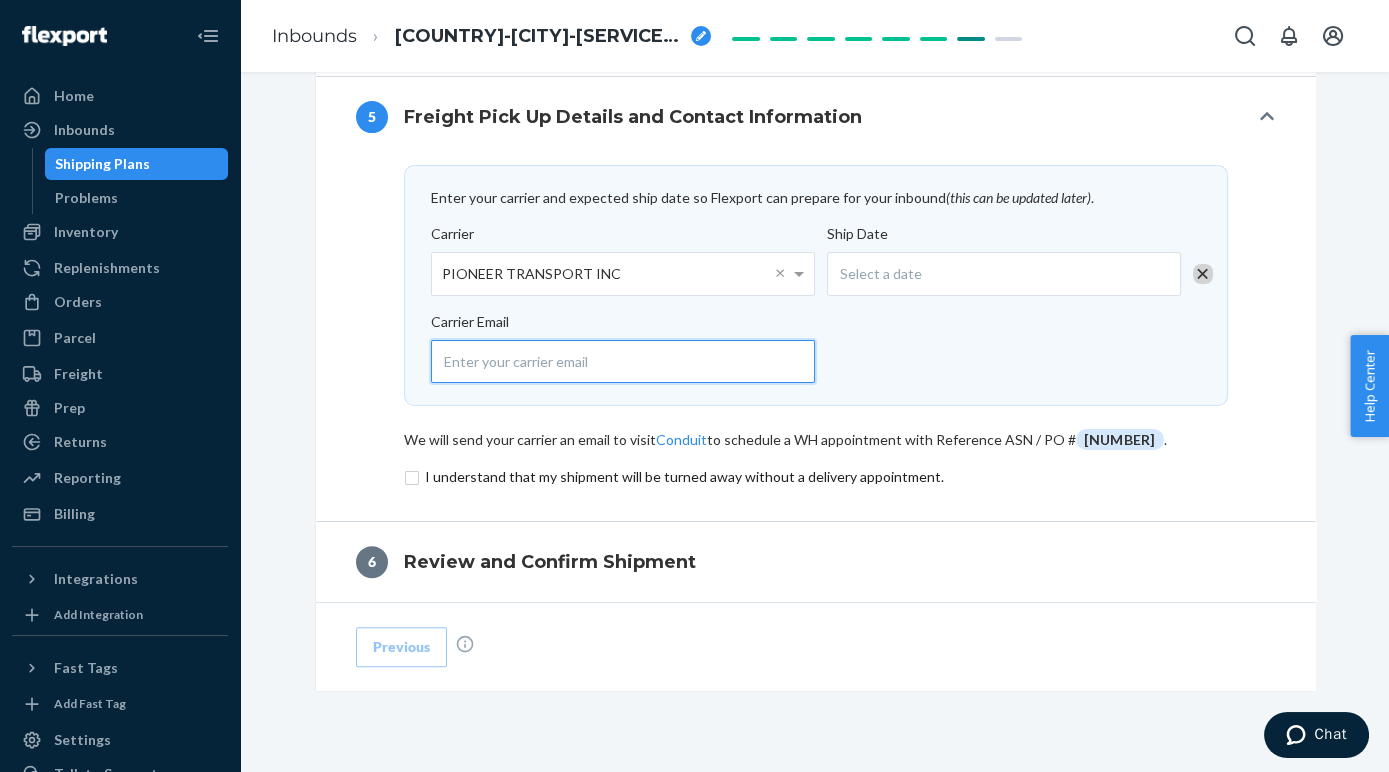 click at bounding box center (623, 361) 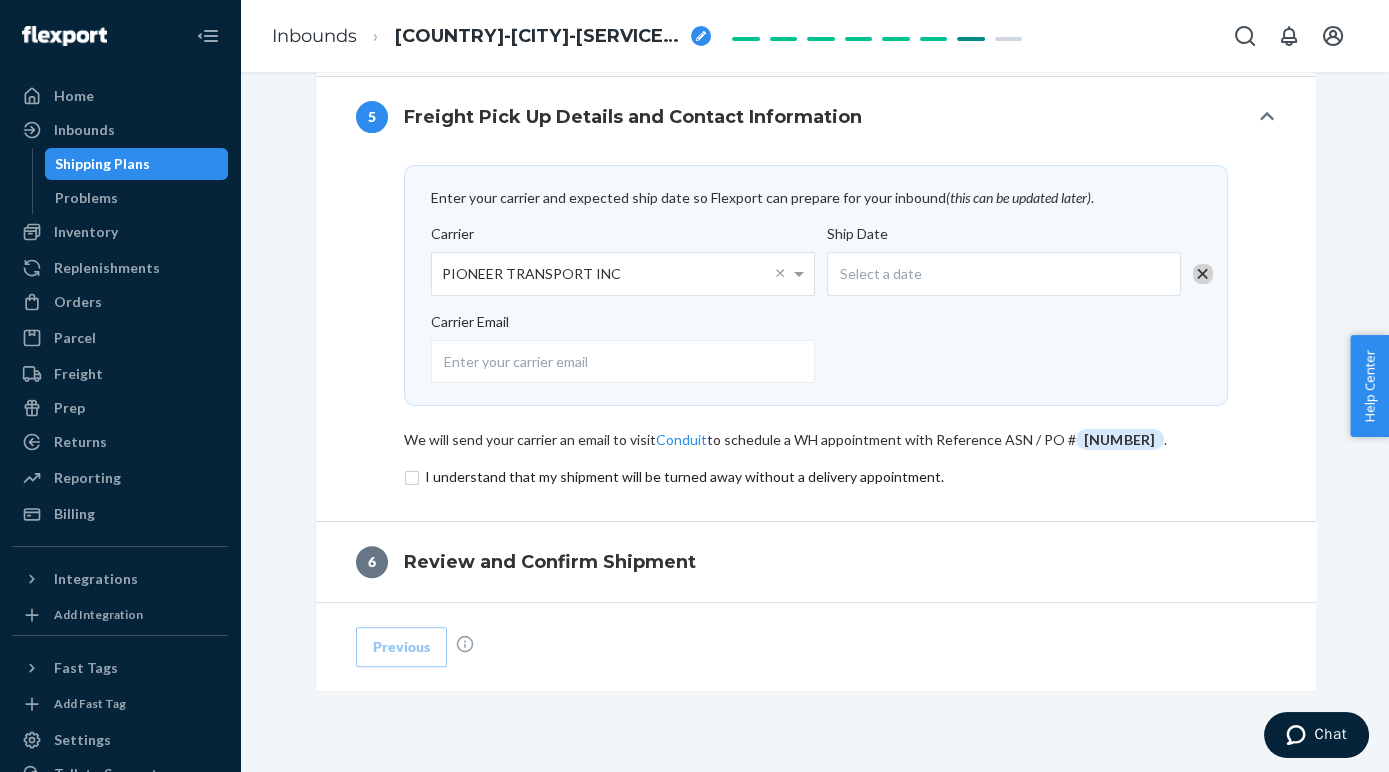 click at bounding box center [810, 357] 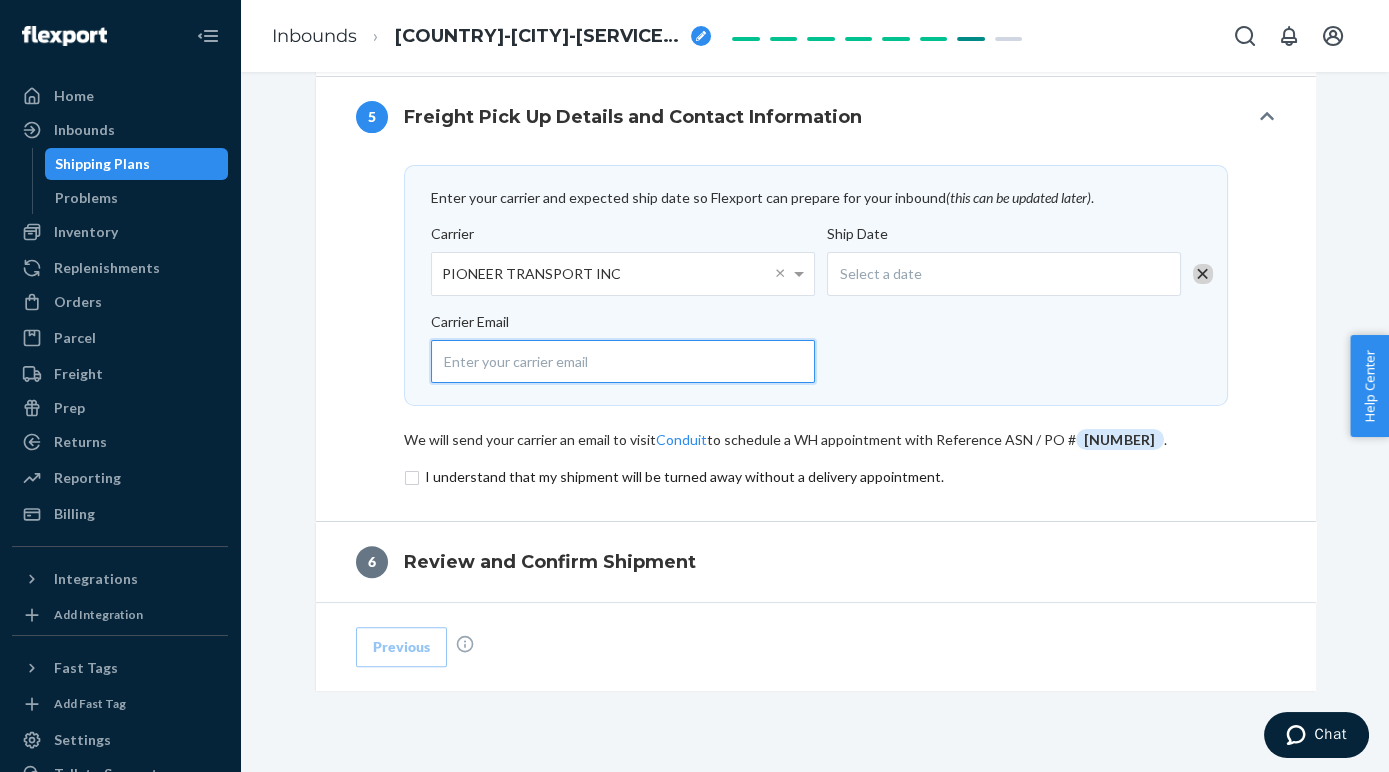 click at bounding box center [623, 361] 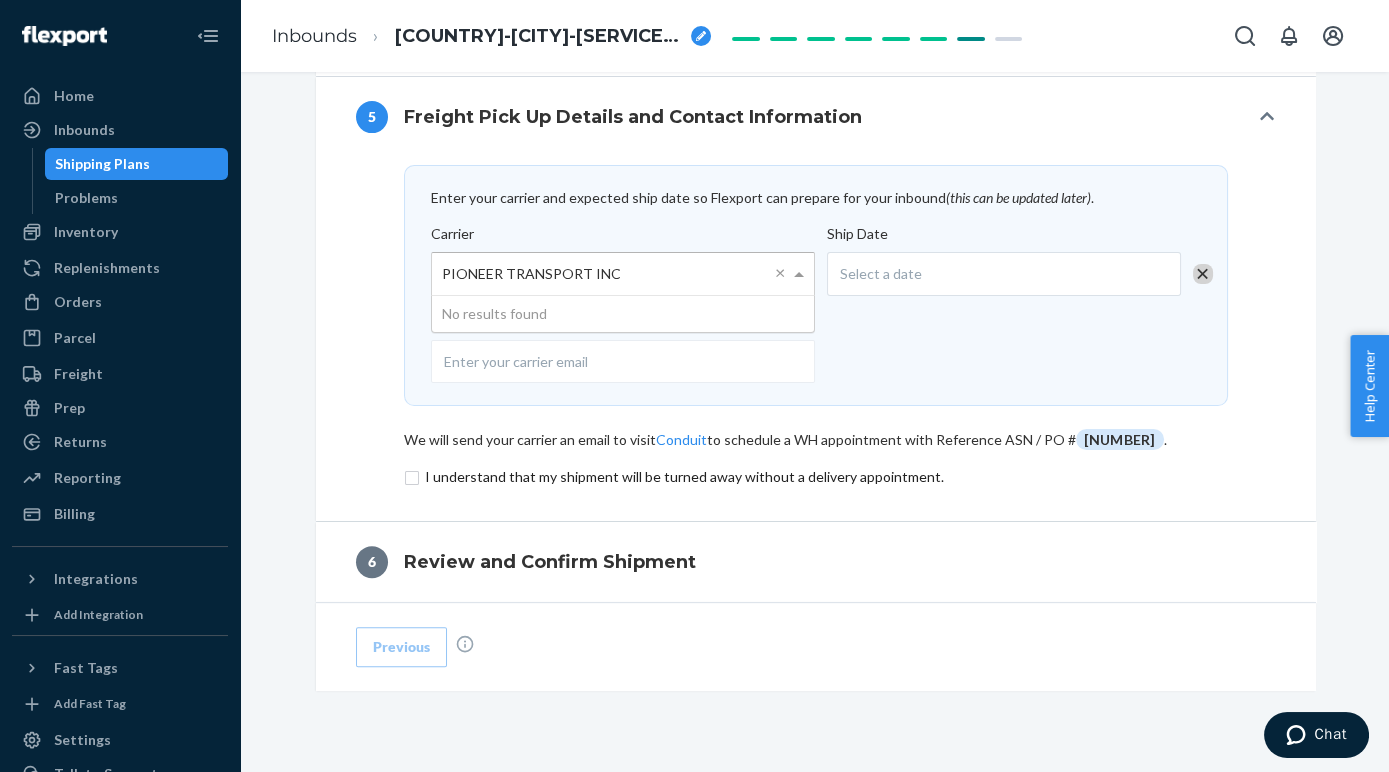 click on "PIONEER TRANSPORT INC" at bounding box center [623, 274] 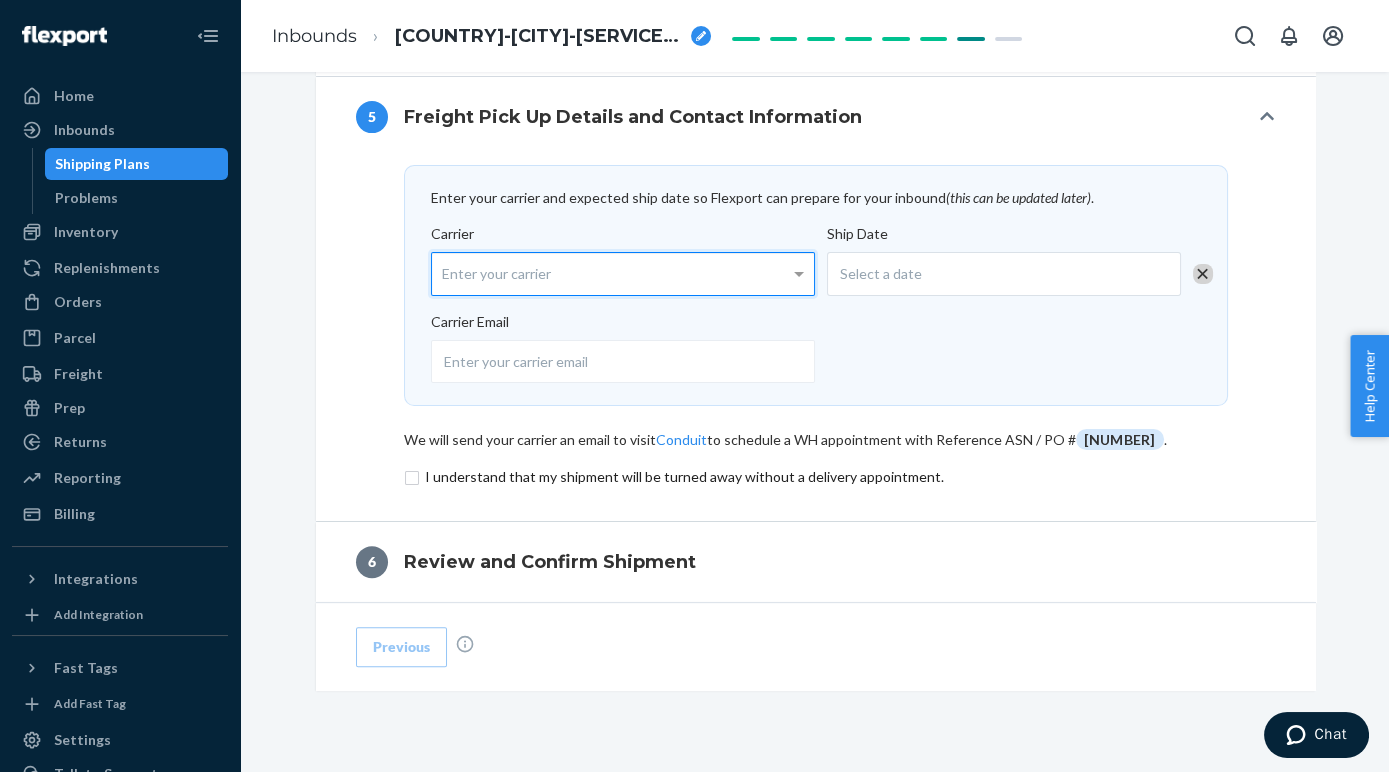 click on "Enter your carrier" at bounding box center [623, 274] 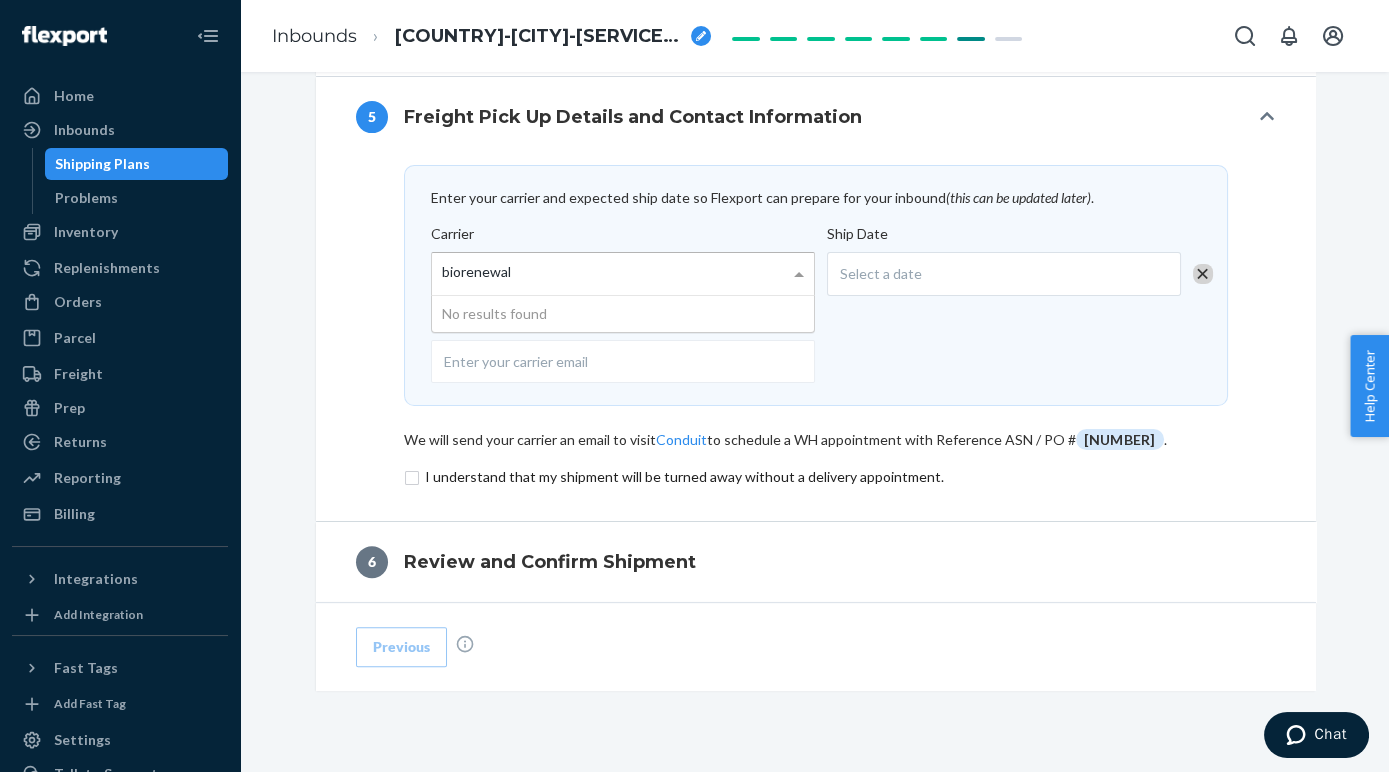 click on "biorenewal biorenewal" at bounding box center (610, 274) 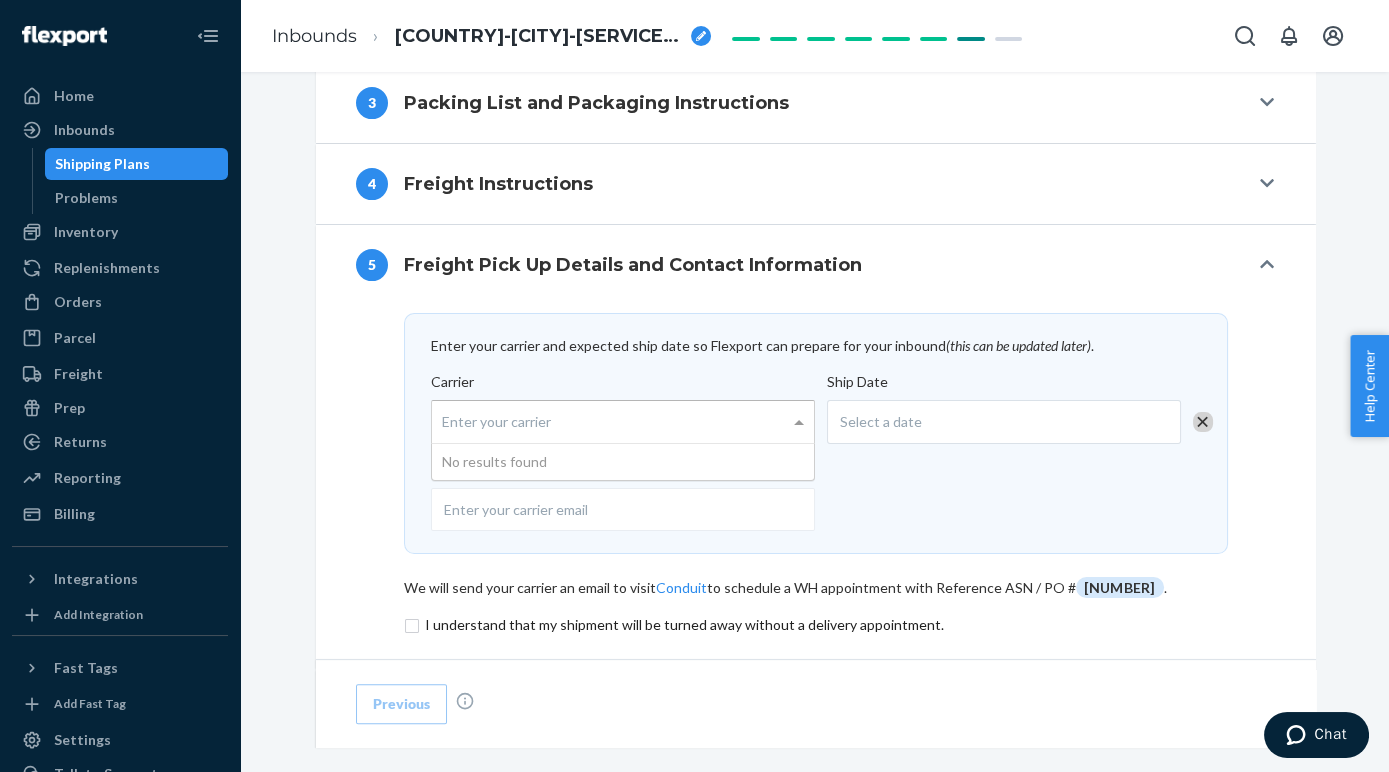 scroll, scrollTop: 1054, scrollLeft: 0, axis: vertical 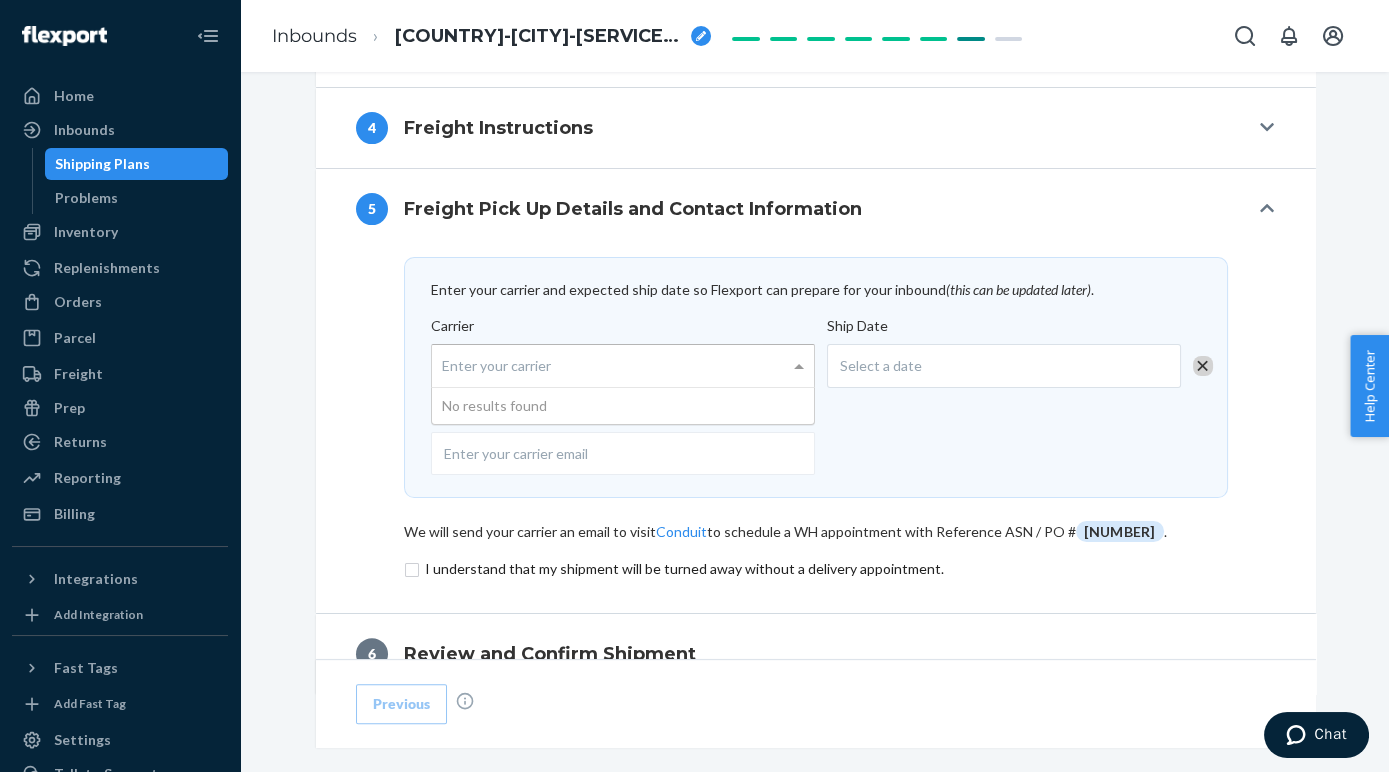 click on "Carrier Enter your carrier No results found" at bounding box center (623, 352) 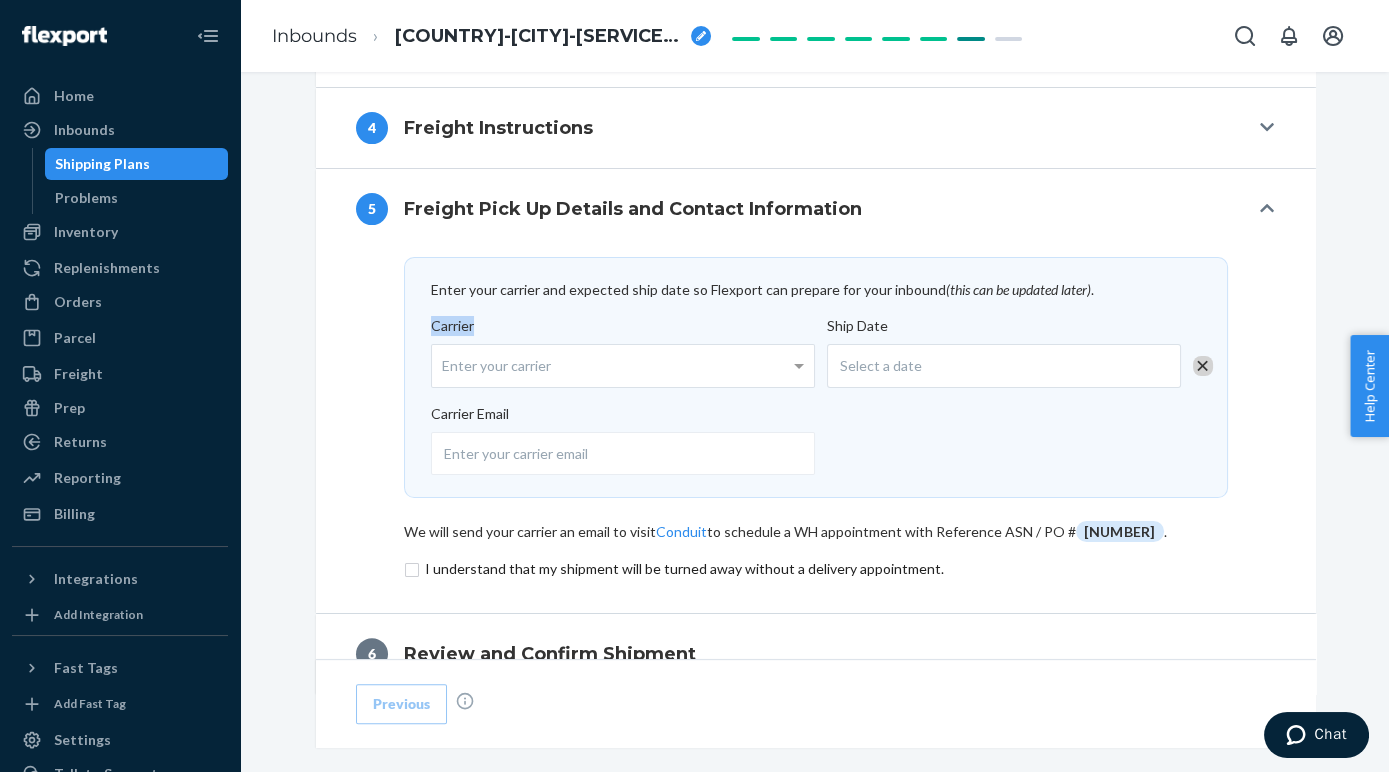 click on "Carrier Enter your carrier" at bounding box center [623, 352] 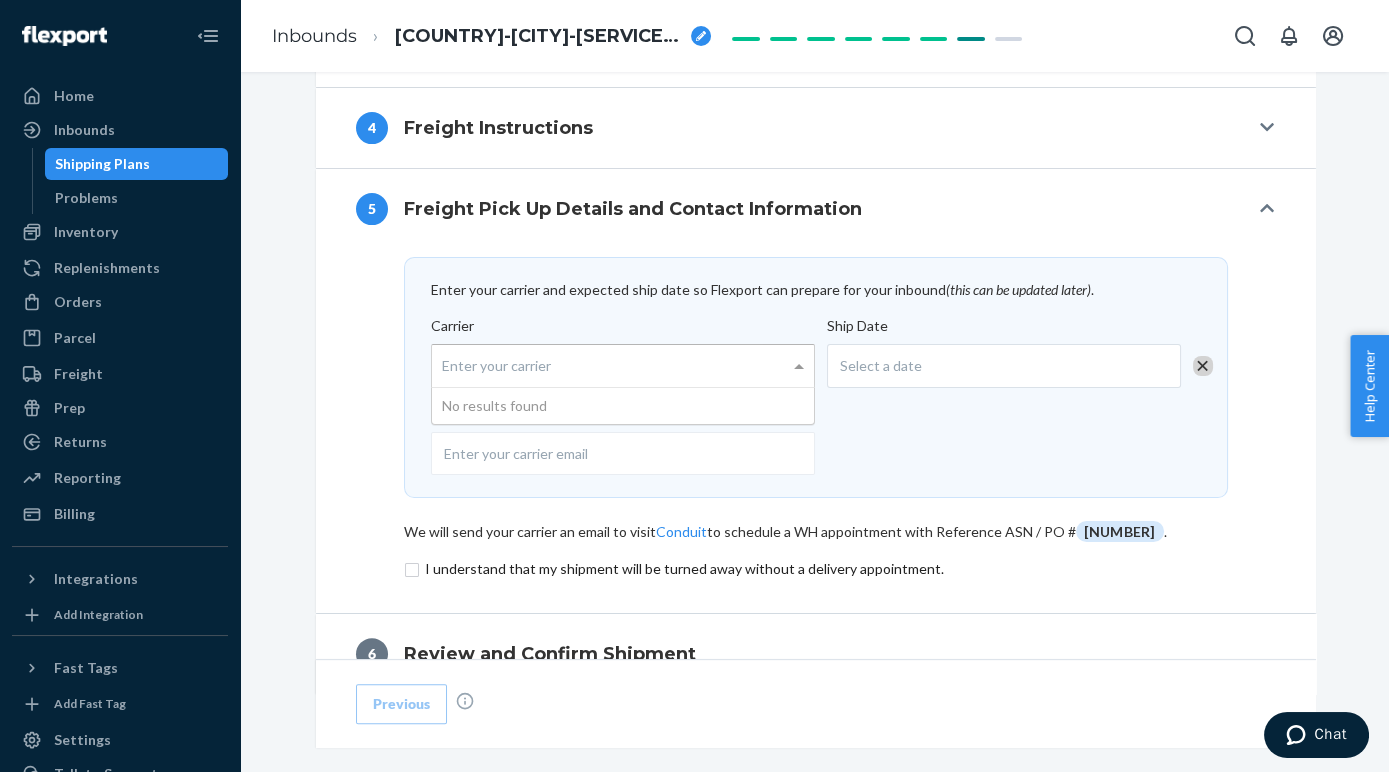 click on "Enter your carrier" at bounding box center [623, 366] 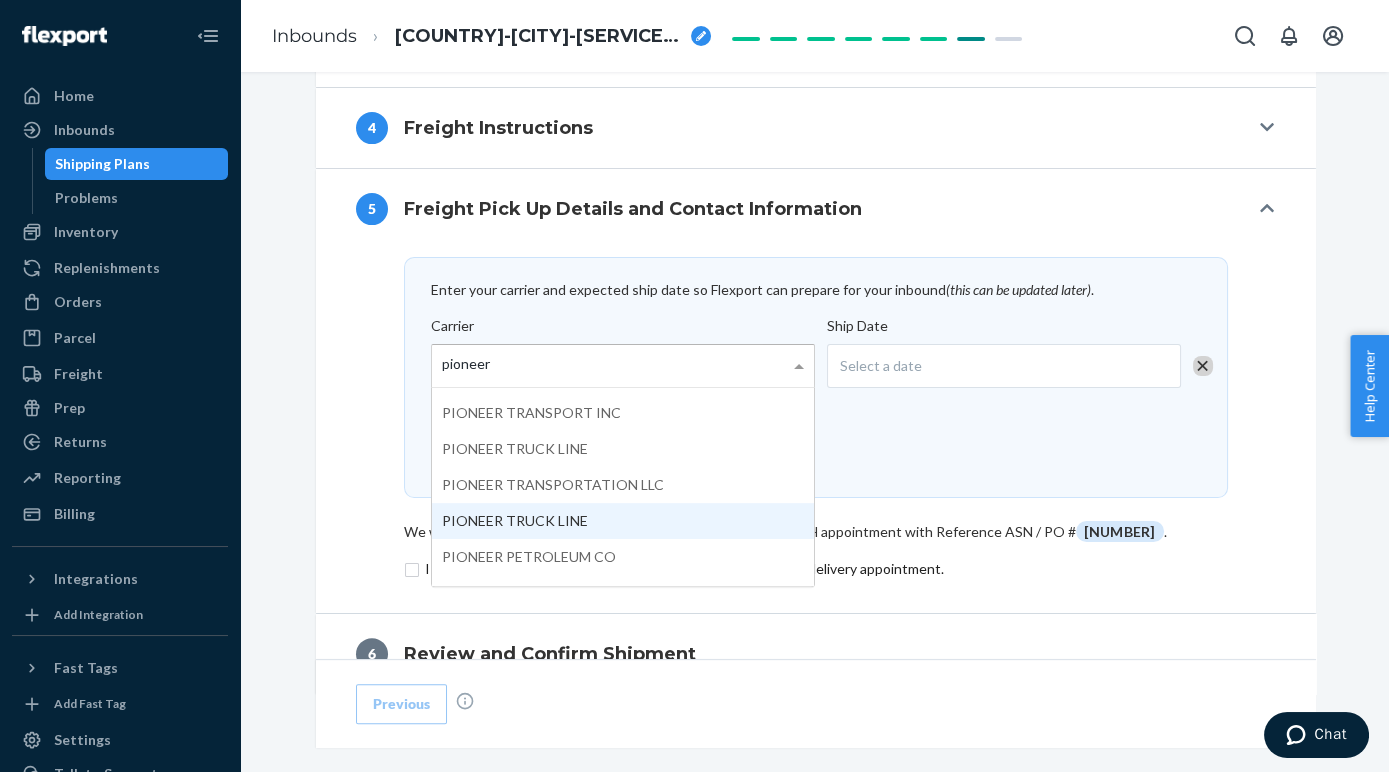 scroll, scrollTop: 701, scrollLeft: 0, axis: vertical 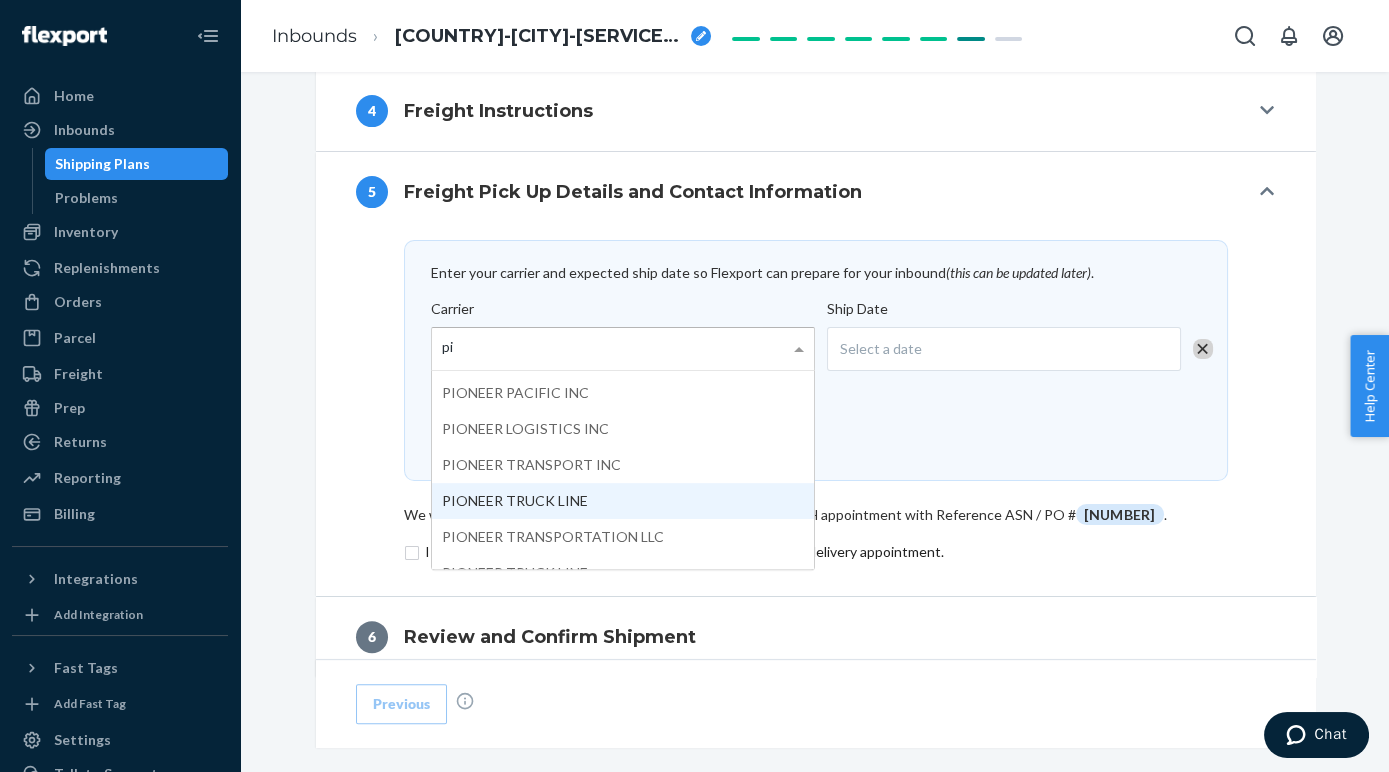 type on "p" 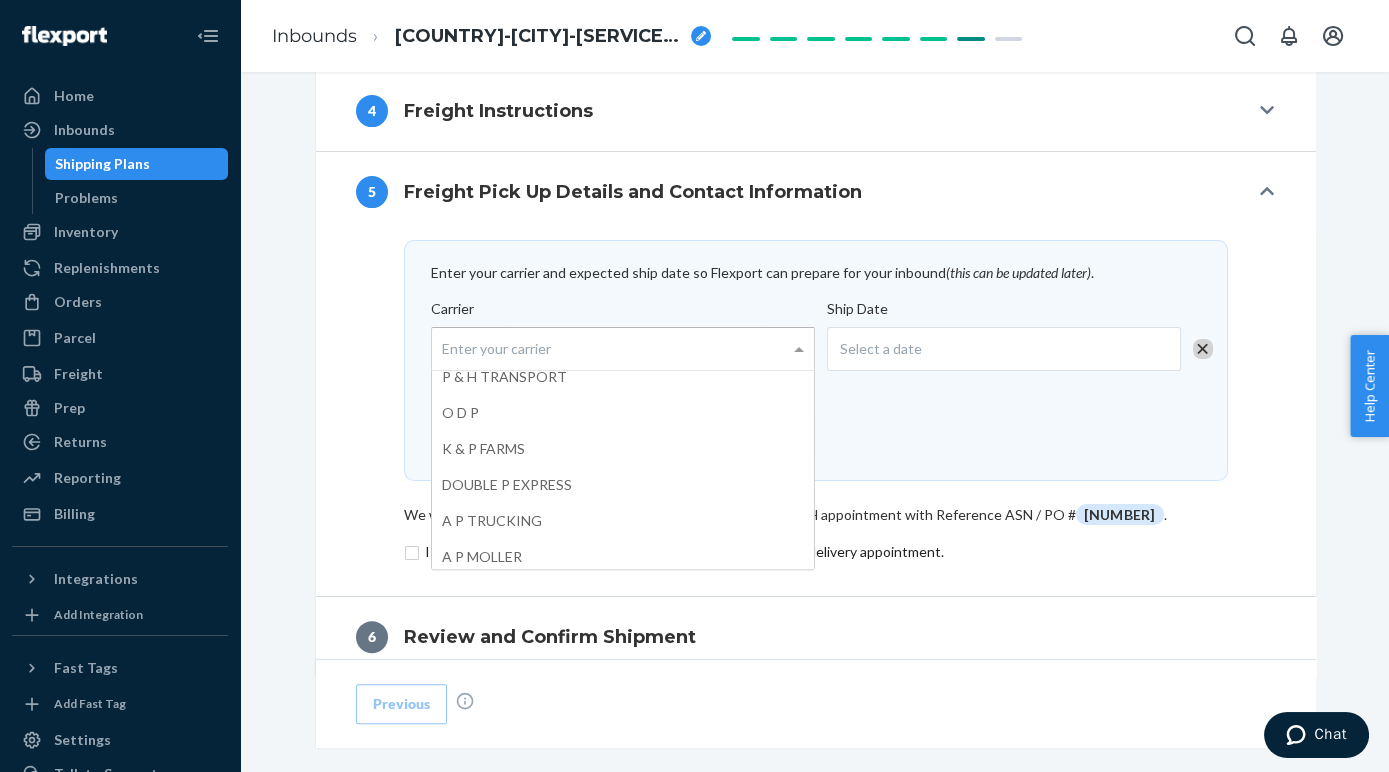 scroll, scrollTop: 0, scrollLeft: 0, axis: both 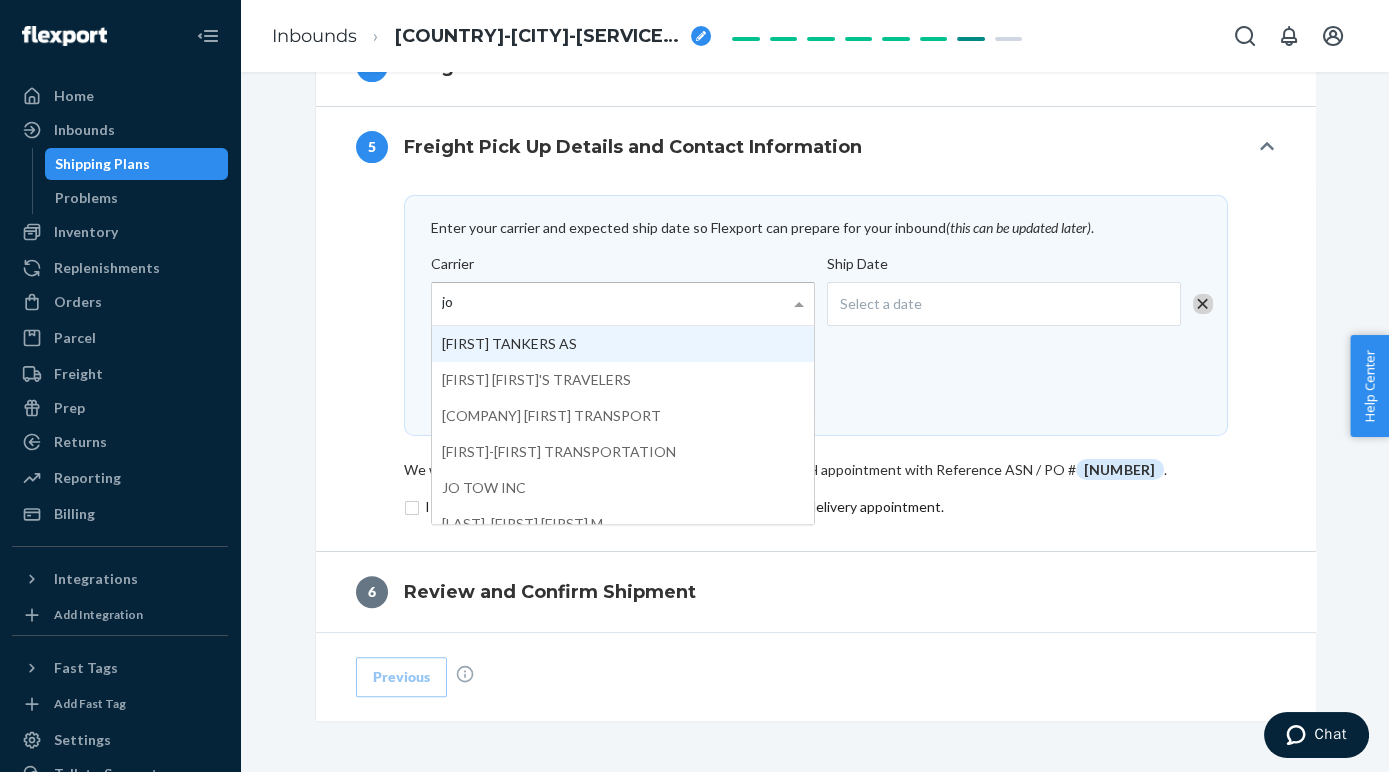 click on "[FIRST] [FIRST]" at bounding box center (610, 304) 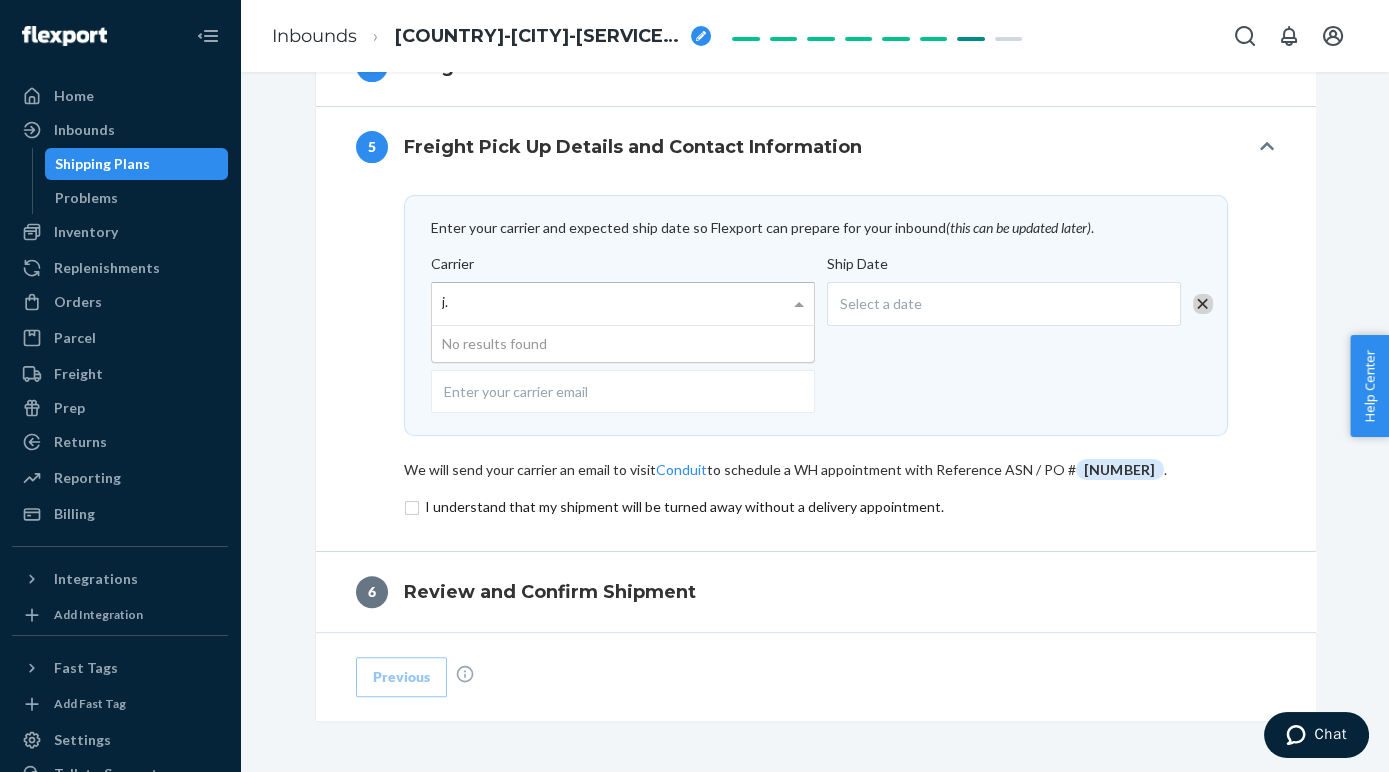 type on "j" 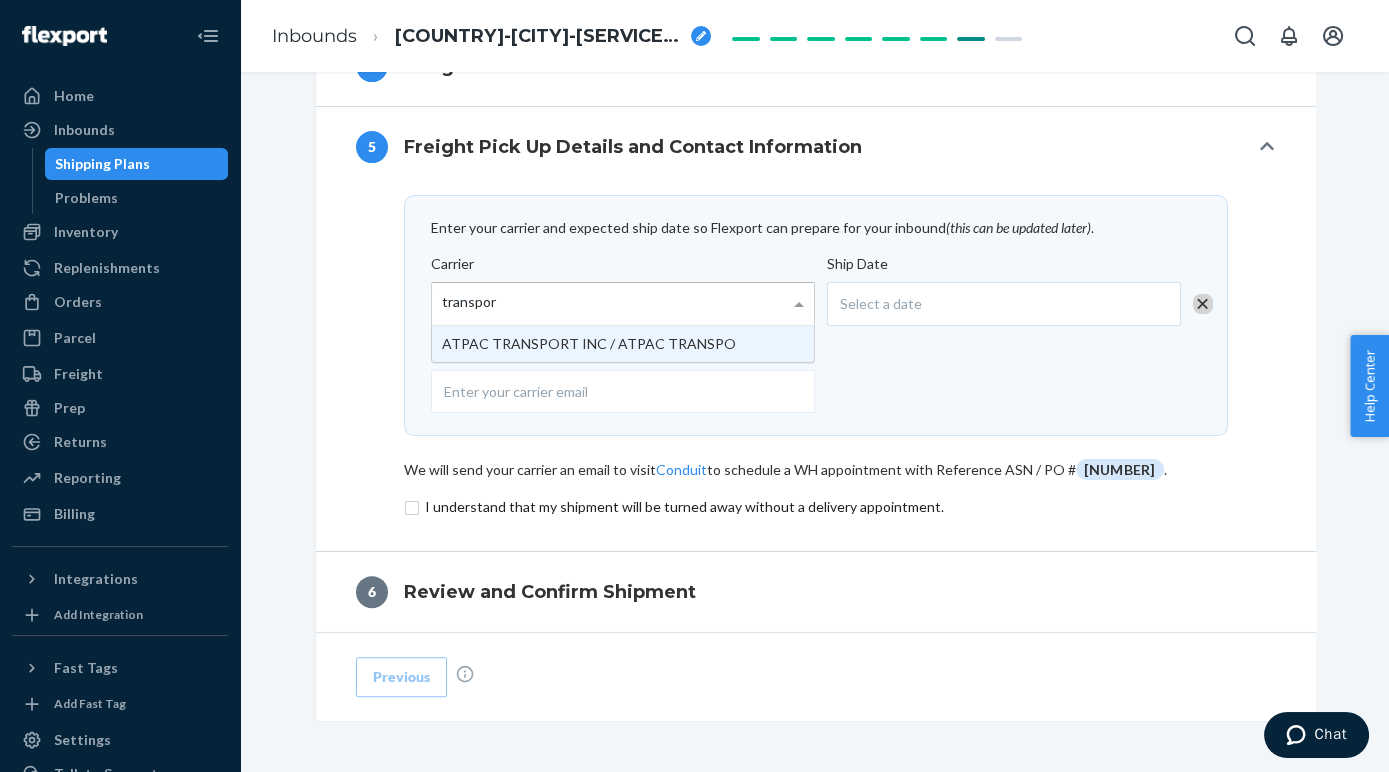type on "transport" 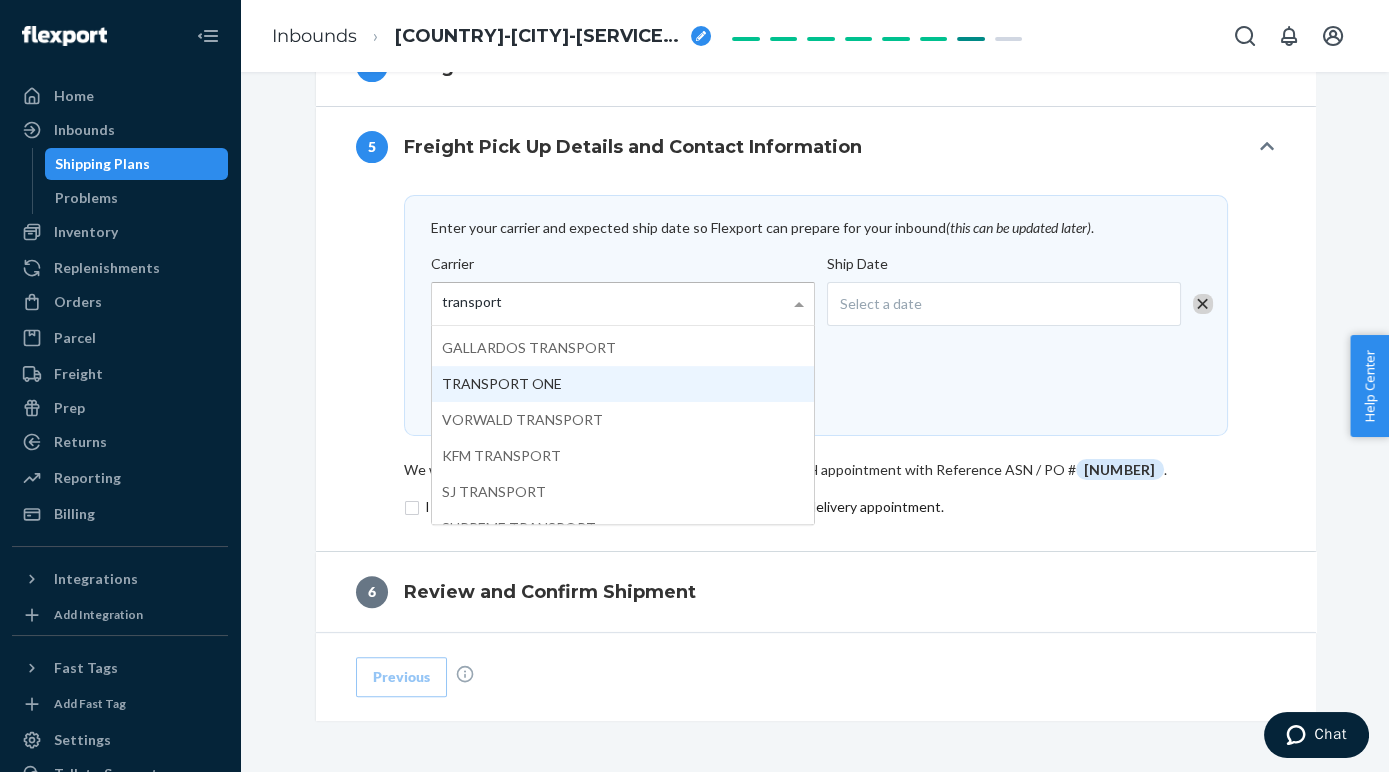 scroll, scrollTop: 701, scrollLeft: 0, axis: vertical 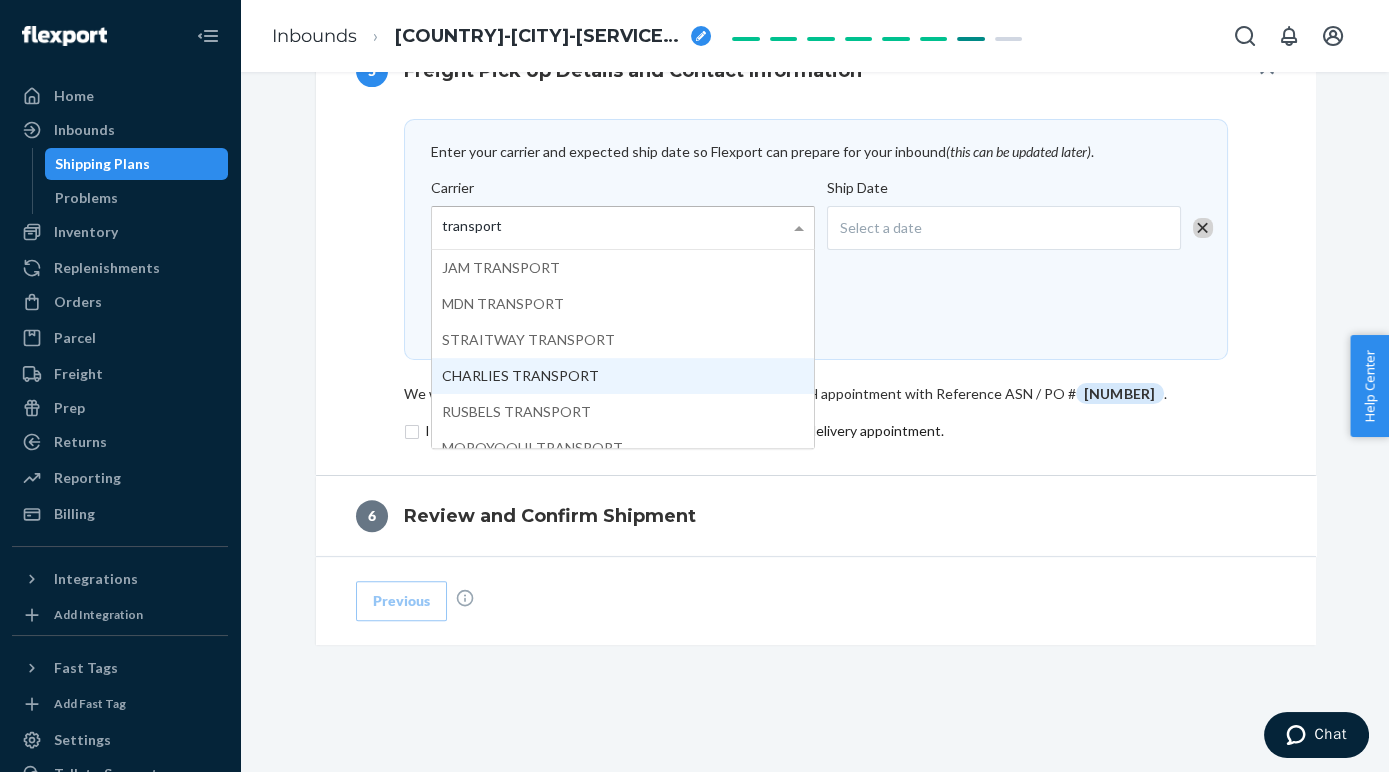 type 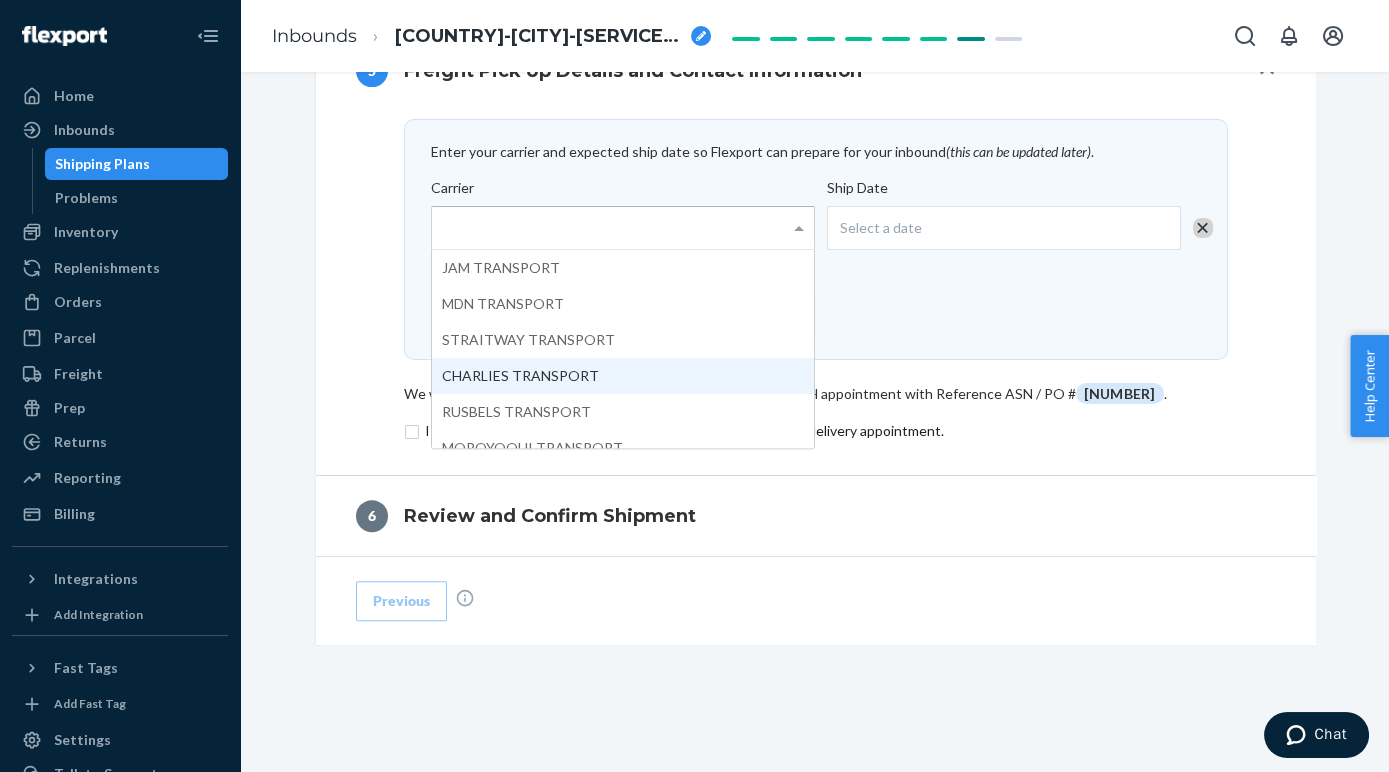 click on "Enter your carrier and expected ship date so Flexport can prepare for your inbound  (this can be updated later) . Carrier transport [COMPANY] [COMPANY] [COMPANY] [COMPANY] [COMPANY] [COMPANY] [COMPANY] [COMPANY] [COMPANY] [COMPANY] [COMPANY] [COMPANY] [COMPANY] [COMPANY] [COMPANY] [COMPANY] [COMPANY] [COMPANY] [COMPANY] [COMPANY] [COMPANY] [COMPANY] [COMPANY] [COMPANY] [COMPANY] [COMPANY] Ship Date Select a date Carrier Email We will send your carrier an email to visit  Conduit  to schedule a WH appointment with Reference ASN / PO #  [NUMBER]  . I understand that my shipment will be turned away without a delivery appointment." at bounding box center [816, 281] 